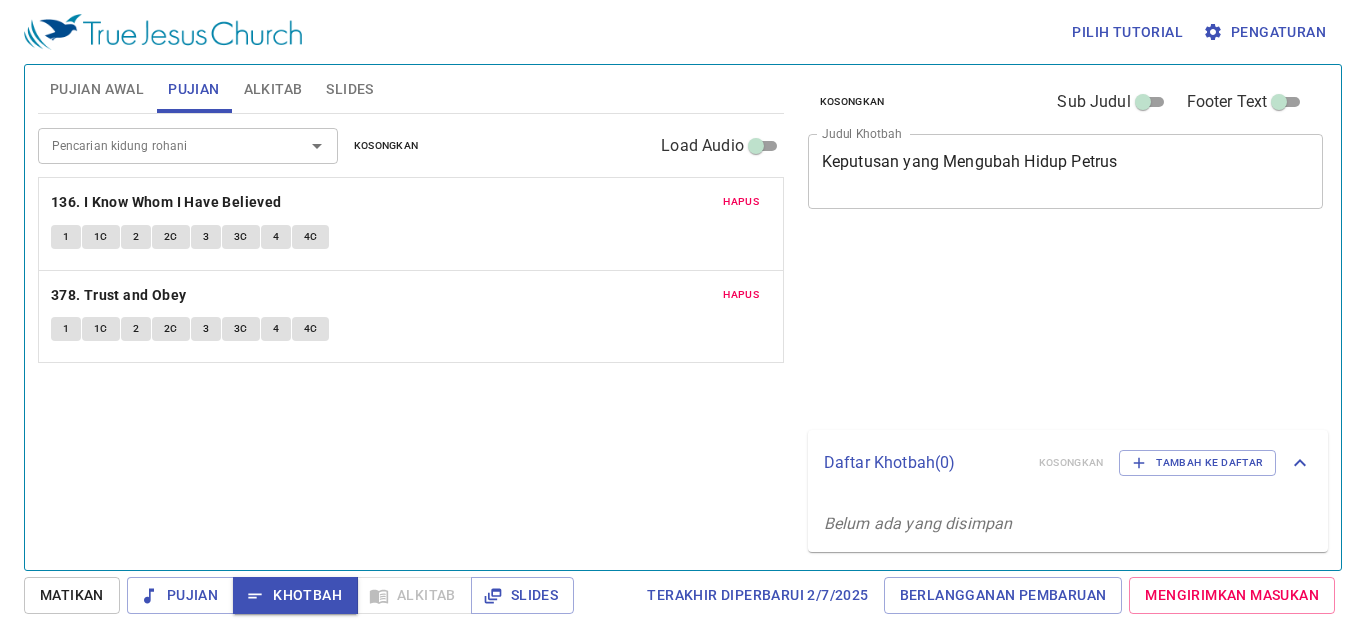 scroll, scrollTop: 0, scrollLeft: 0, axis: both 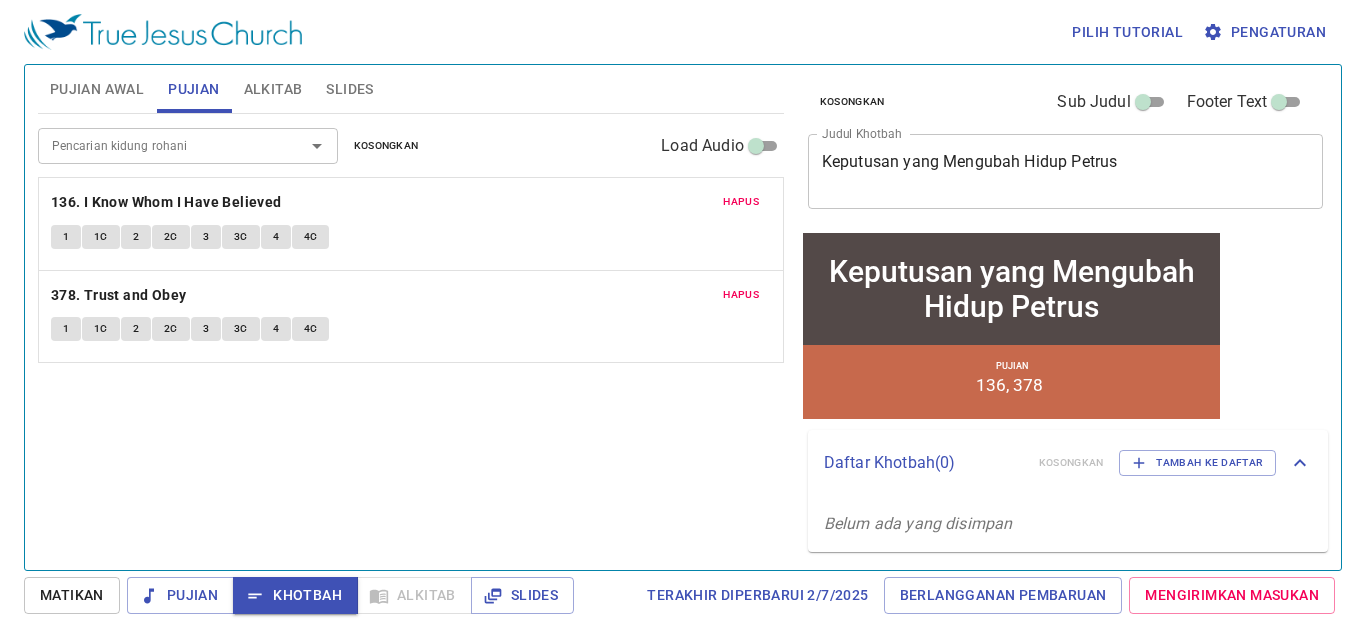 click at bounding box center (195, 111) 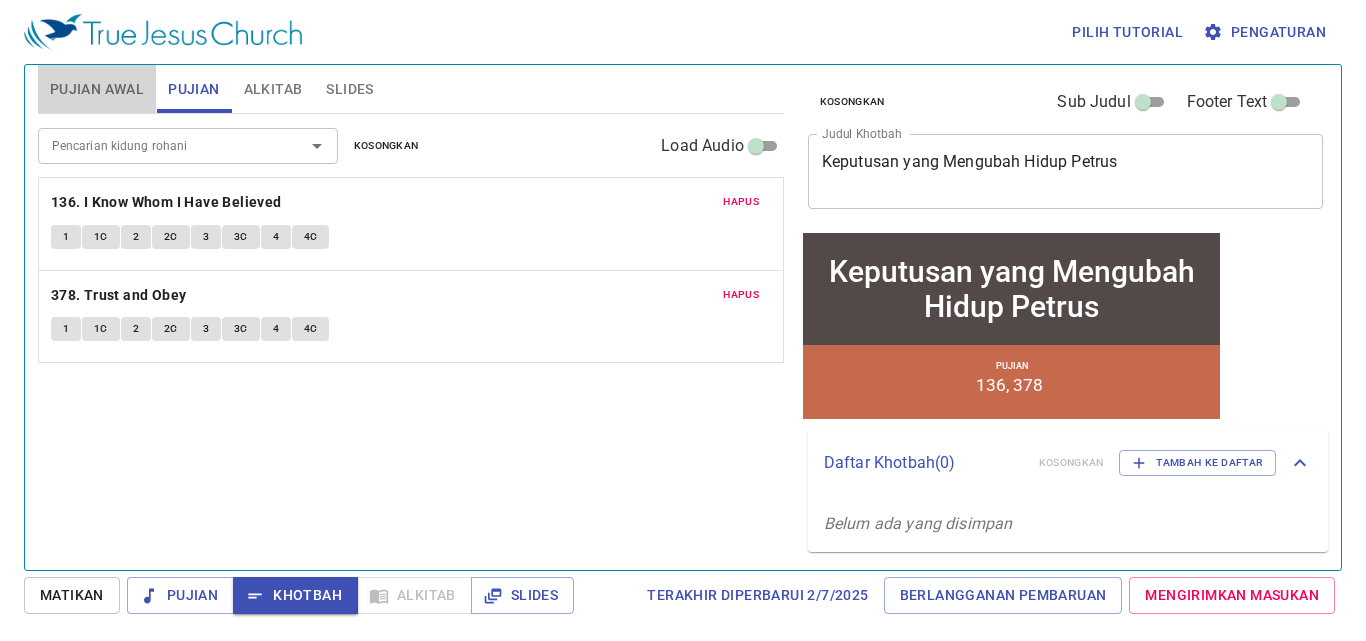 click on "Pujian Awal" at bounding box center [97, 89] 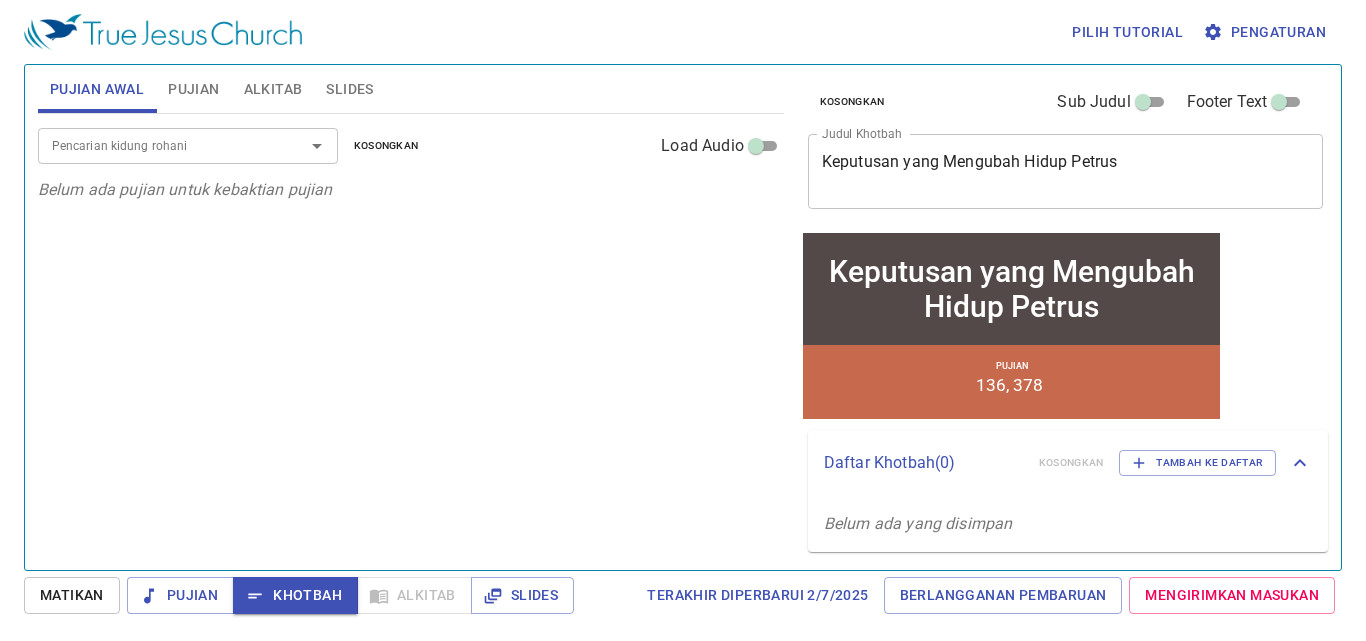 click on "Pencarian kidung rohani" at bounding box center [158, 145] 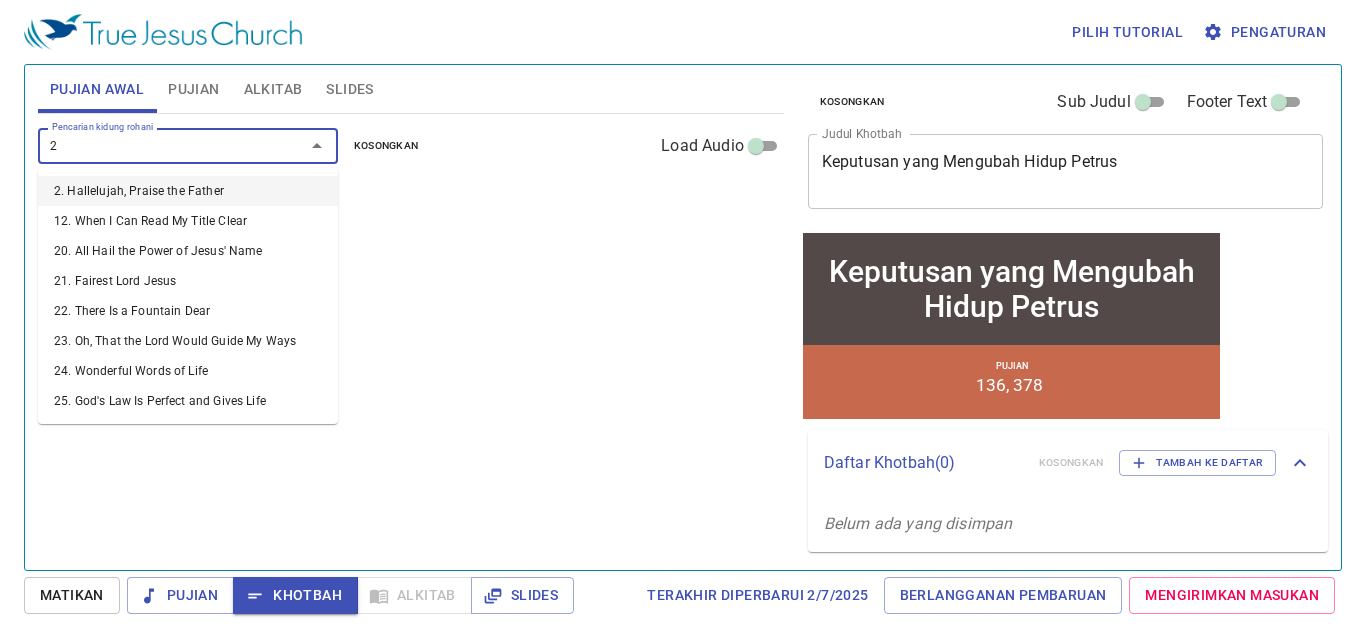 type on "25" 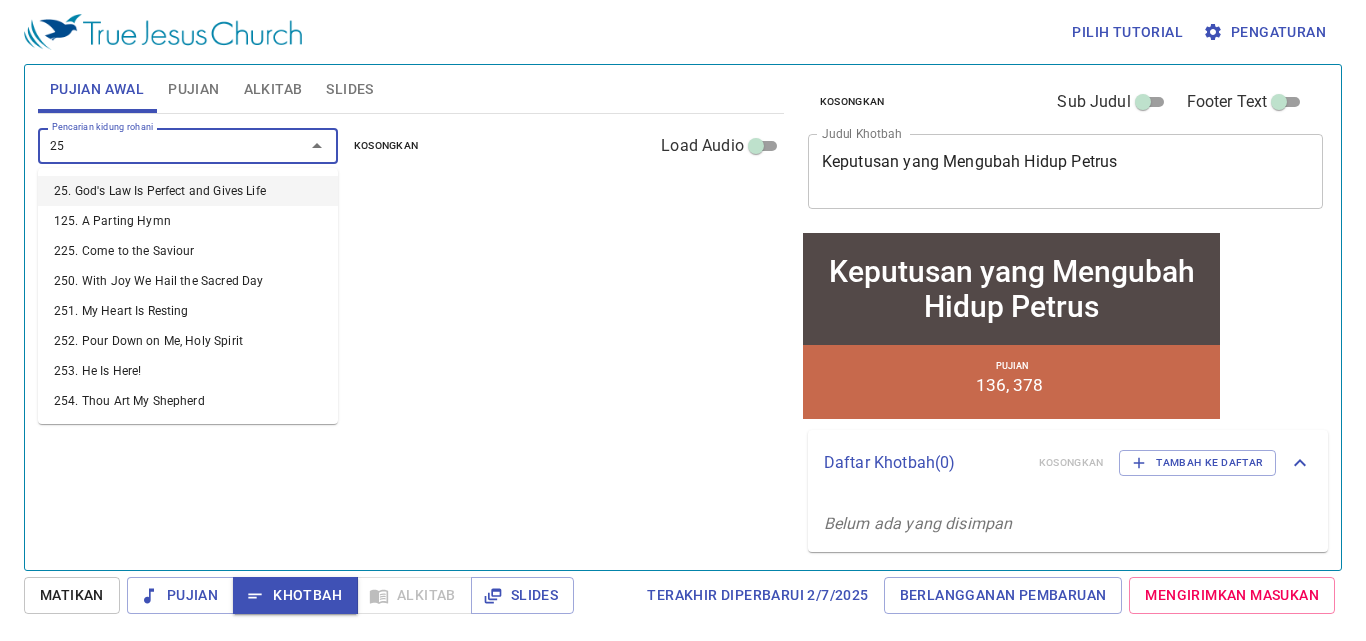 click on "25. God's Law Is Perfect and Gives Life" at bounding box center [188, 191] 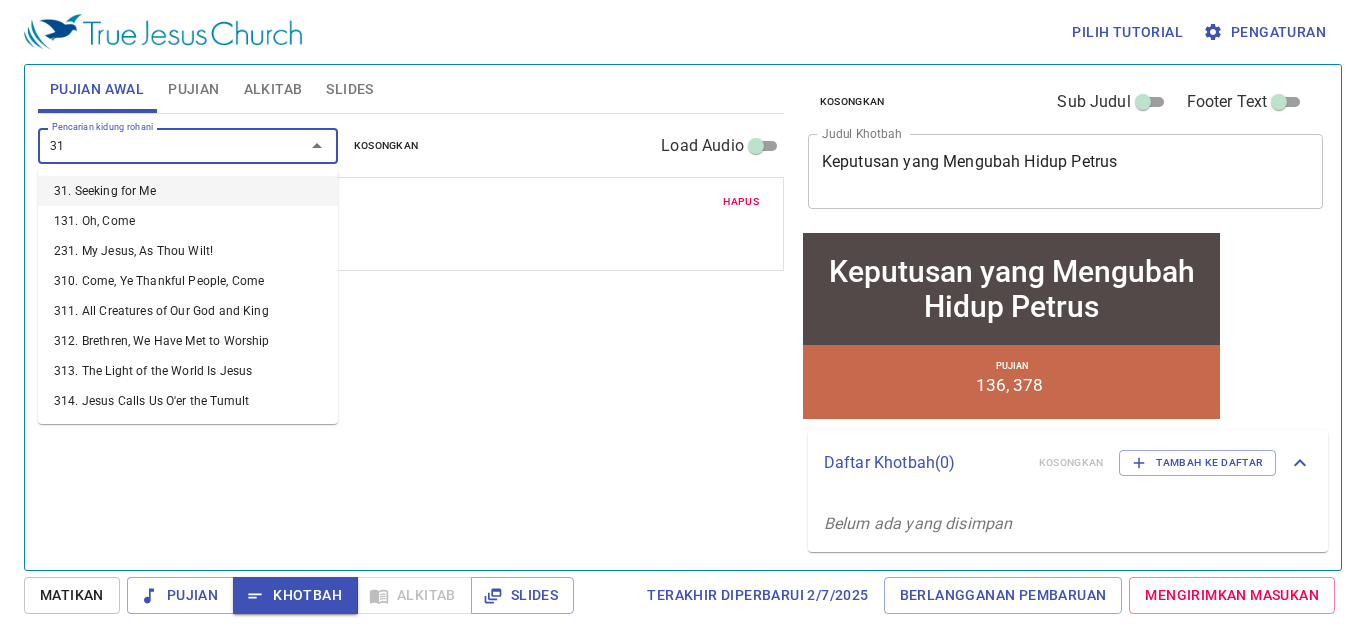 type on "314" 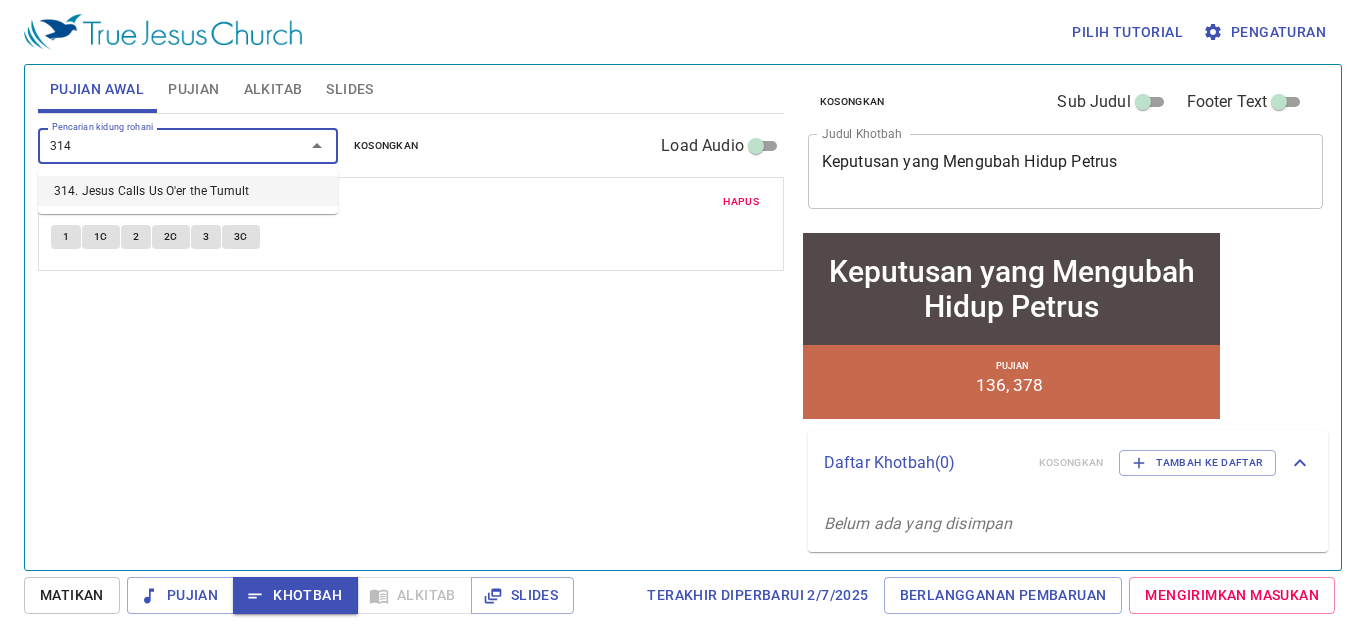 click on "314. Jesus Calls Us O'er the Tumult" at bounding box center [188, 191] 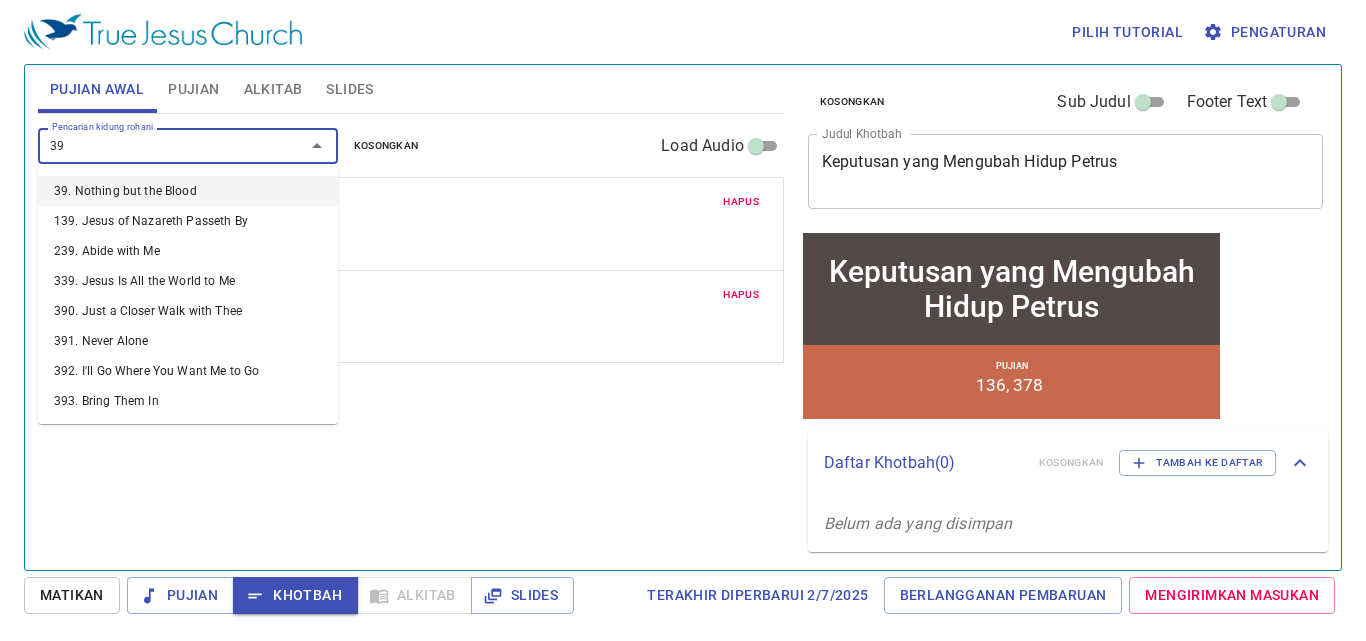 type on "398" 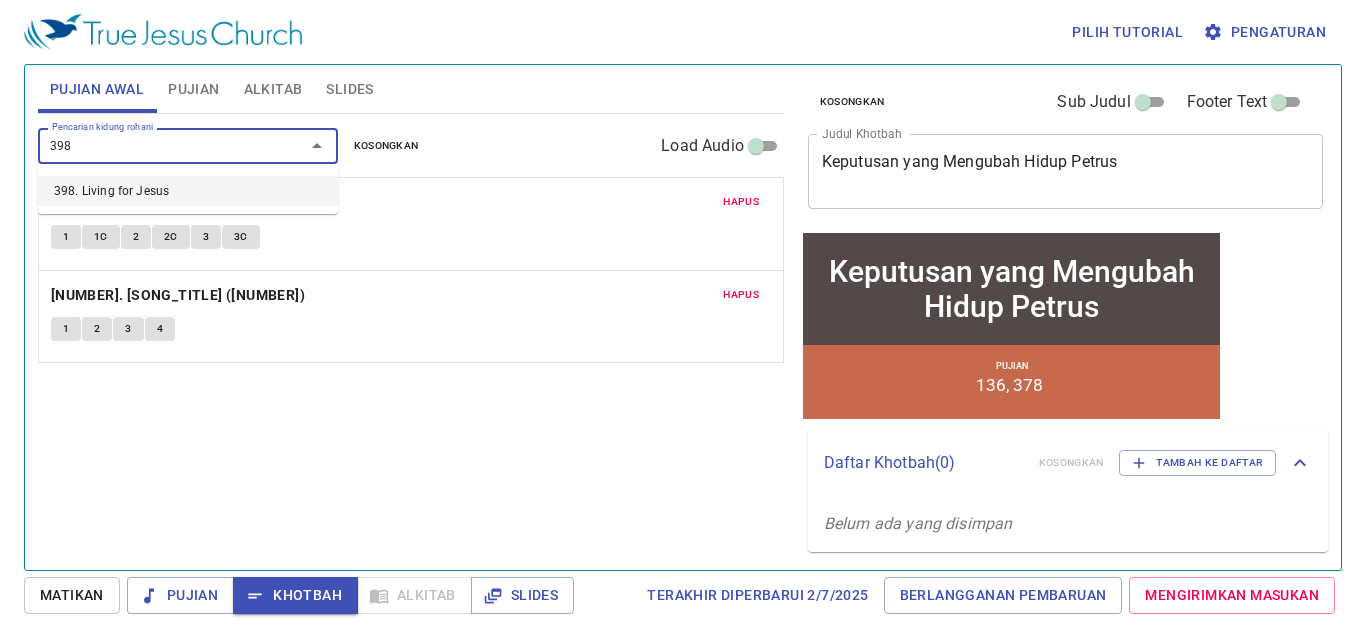 click on "398. Living for Jesus" at bounding box center (188, 191) 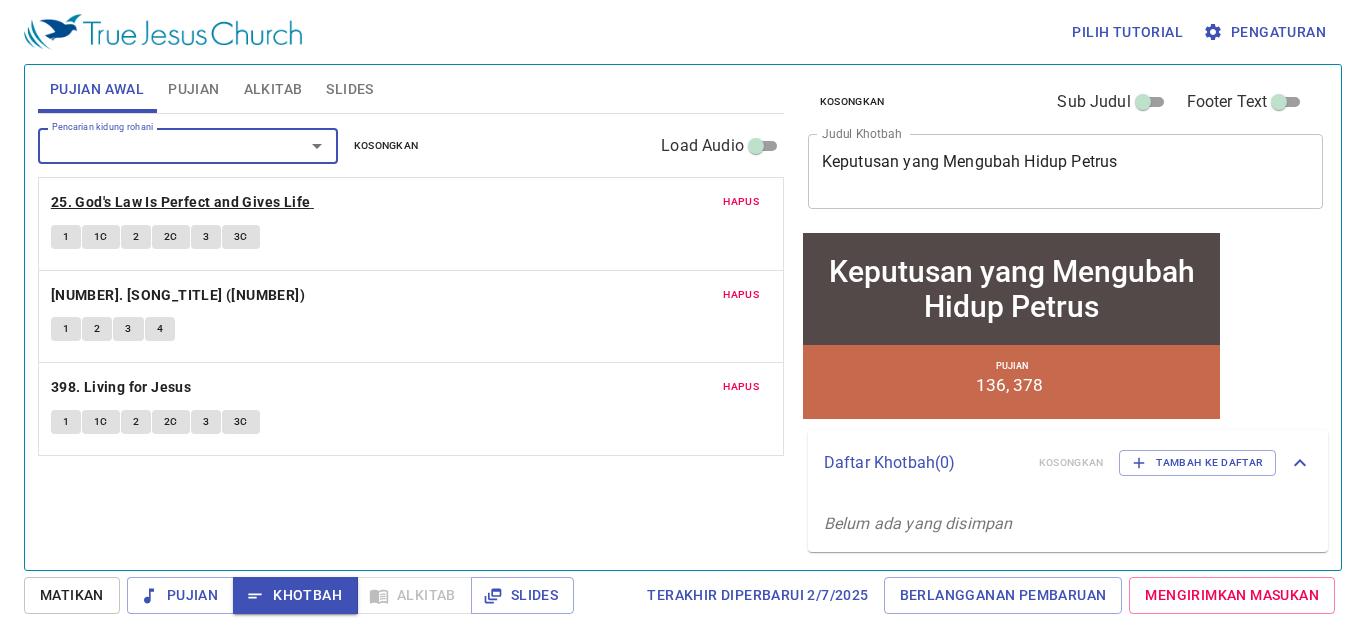 click on "25. God's Law Is Perfect and Gives Life" at bounding box center [181, 202] 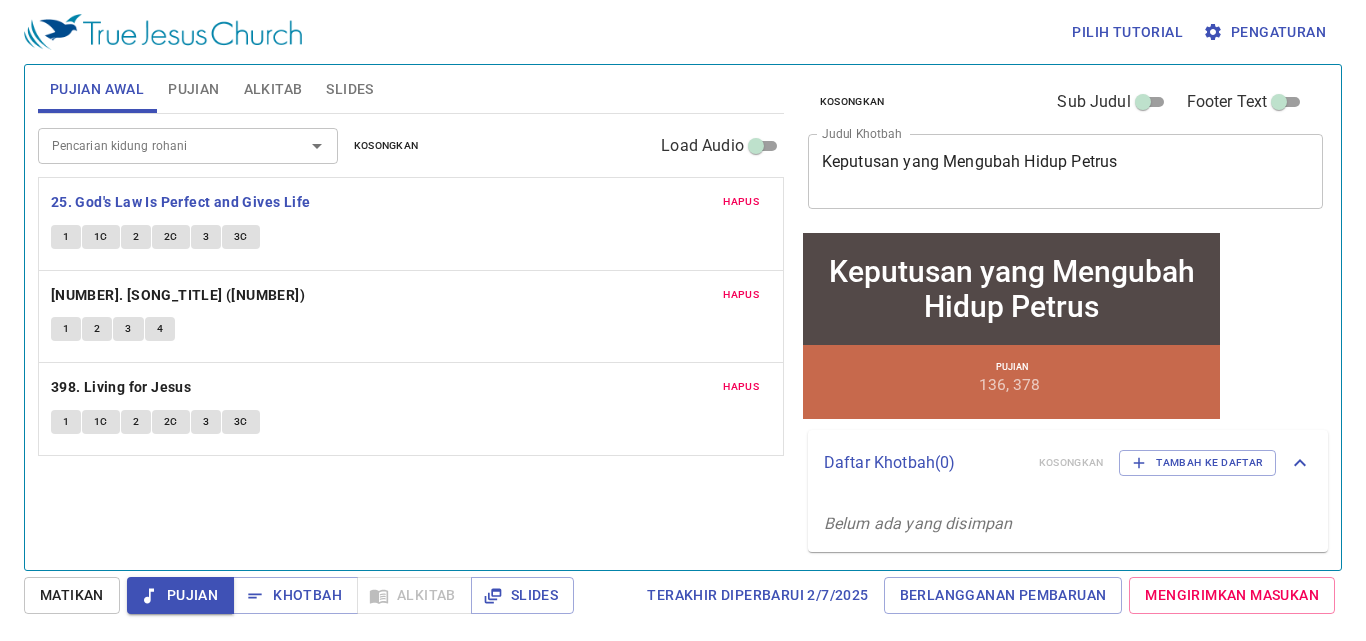 type 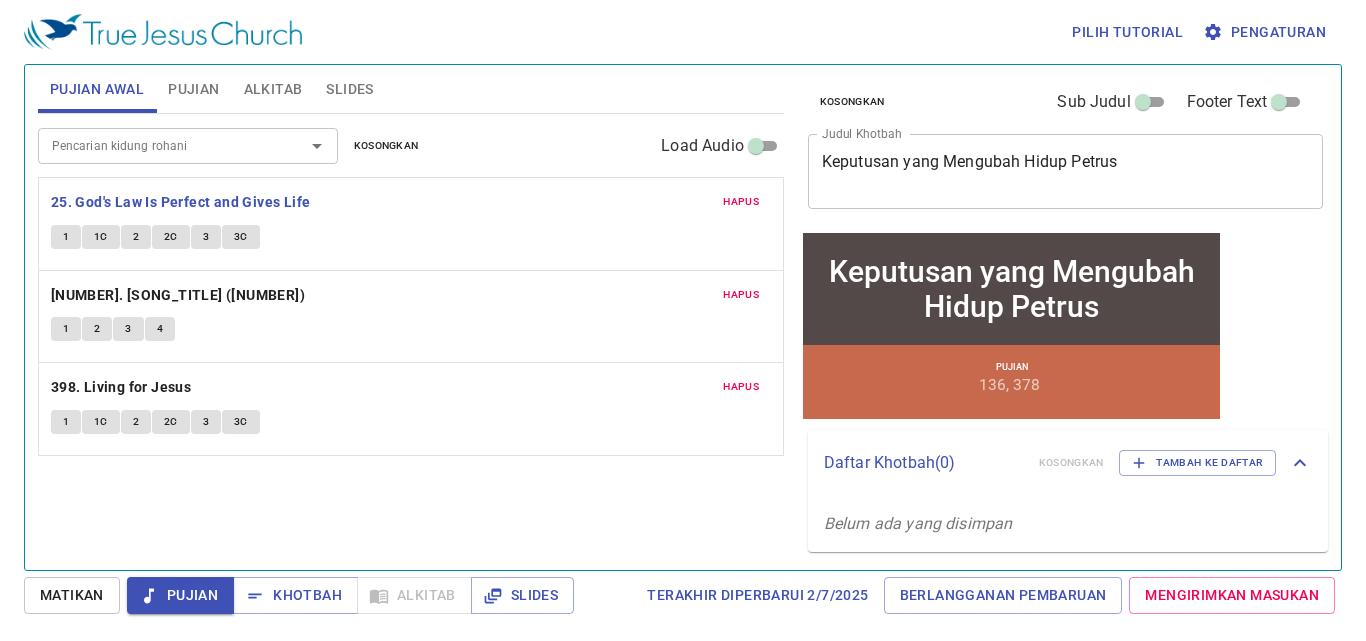click on "1" at bounding box center (66, 237) 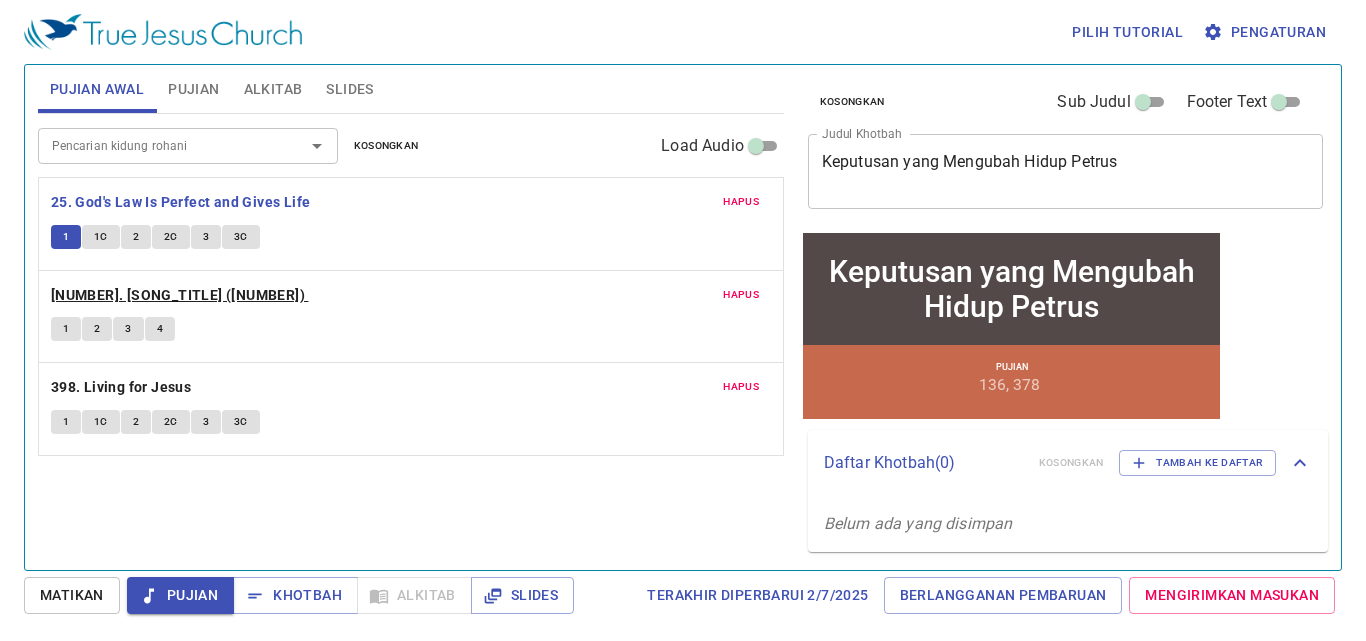 click on "314. Jesus Calls Us O'er the Tumult (459)" at bounding box center (178, 295) 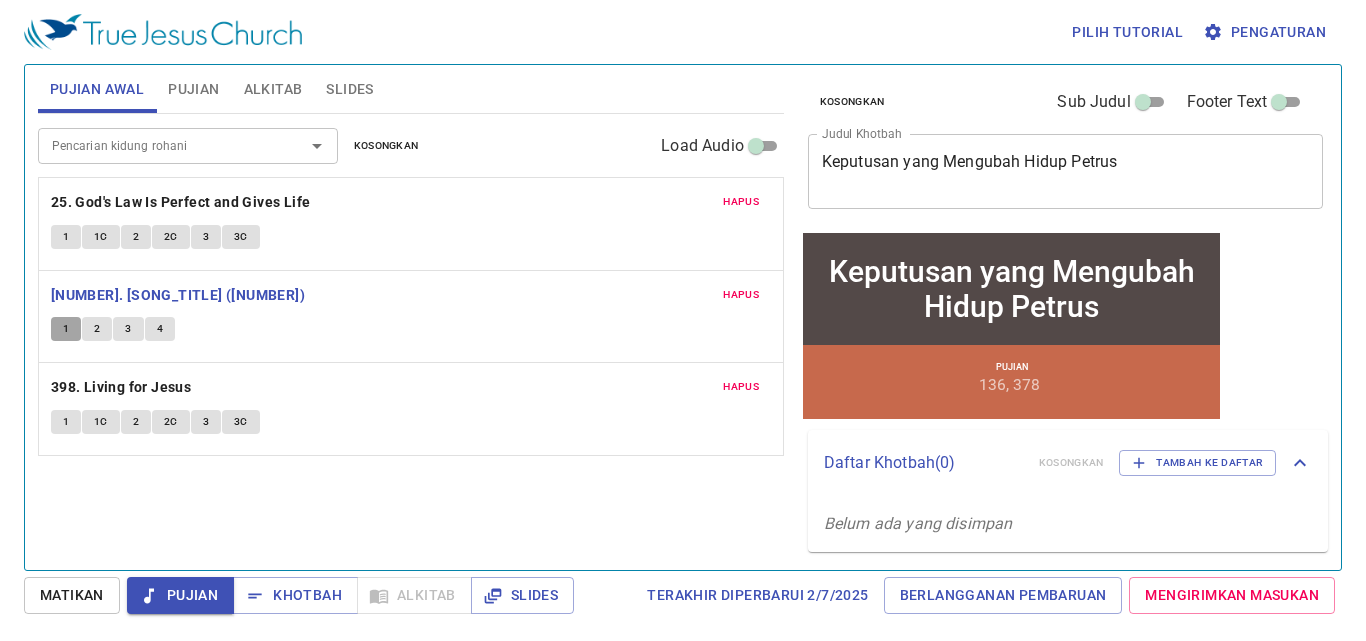click on "1" at bounding box center (66, 329) 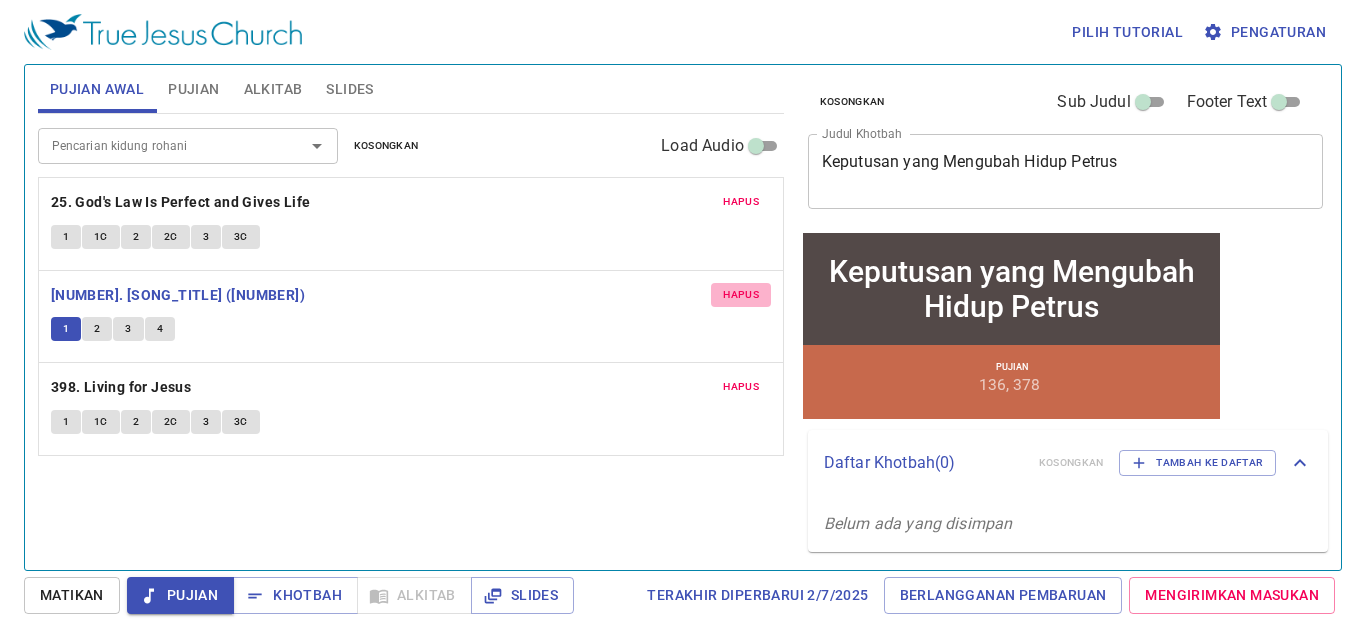 click on "Hapus" at bounding box center [741, 295] 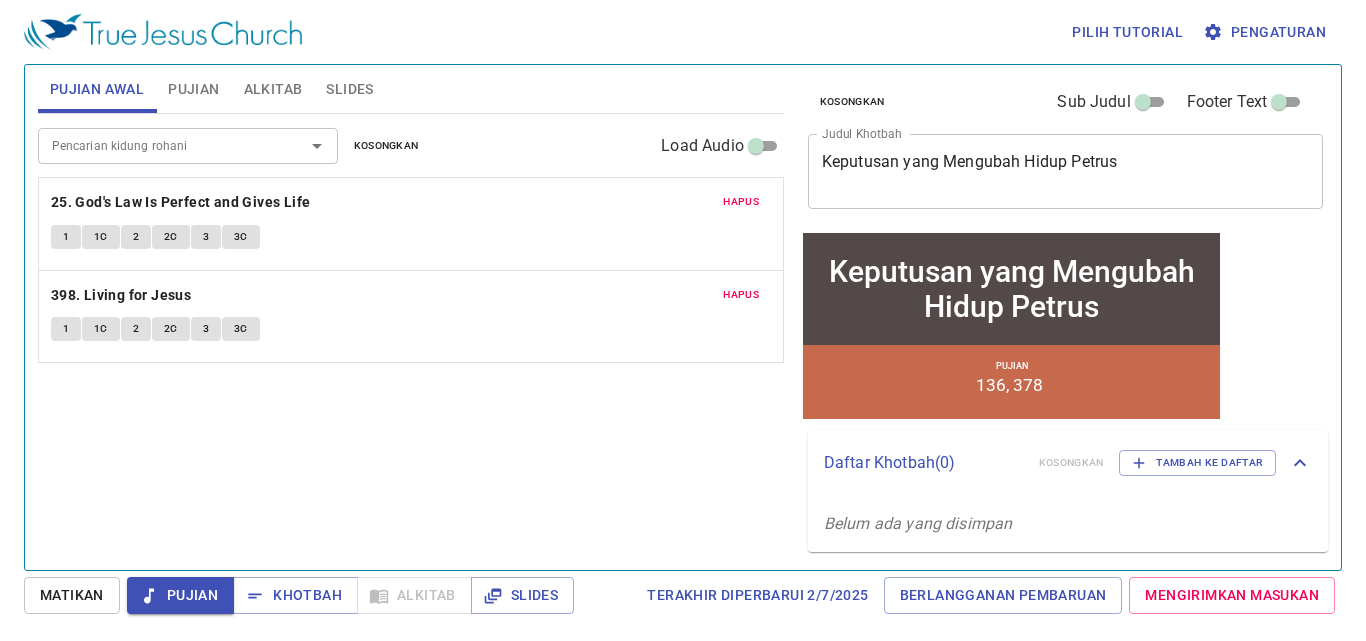 click on "Pencarian kidung rohani Pencarian kidung rohani   Kosongkan Load Audio" at bounding box center [411, 146] 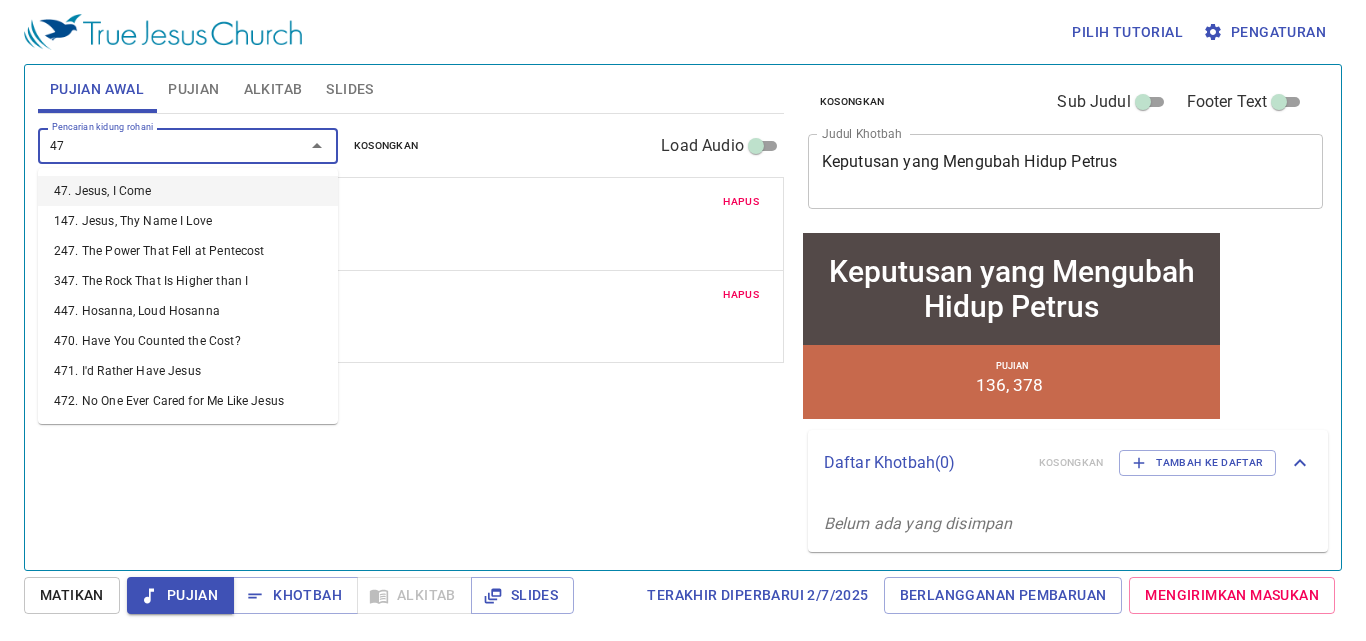 type on "474" 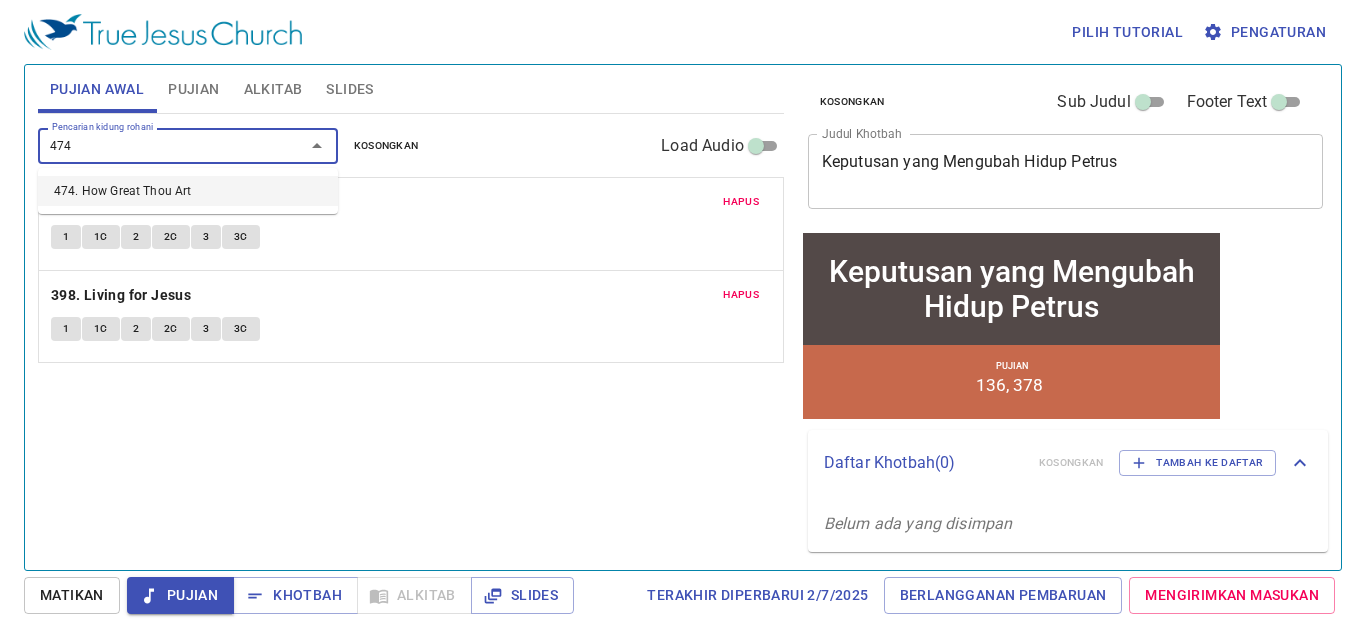 click on "474. How Great Thou Art" at bounding box center (188, 191) 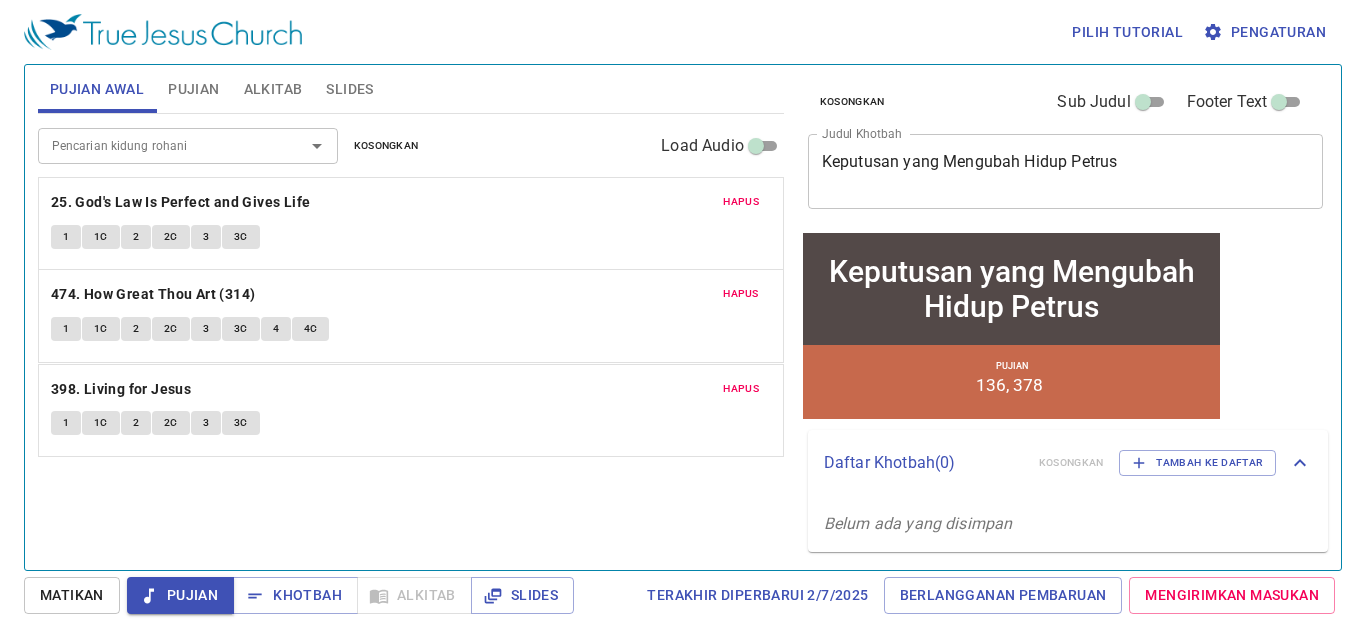 drag, startPoint x: 234, startPoint y: 386, endPoint x: 220, endPoint y: 288, distance: 98.99495 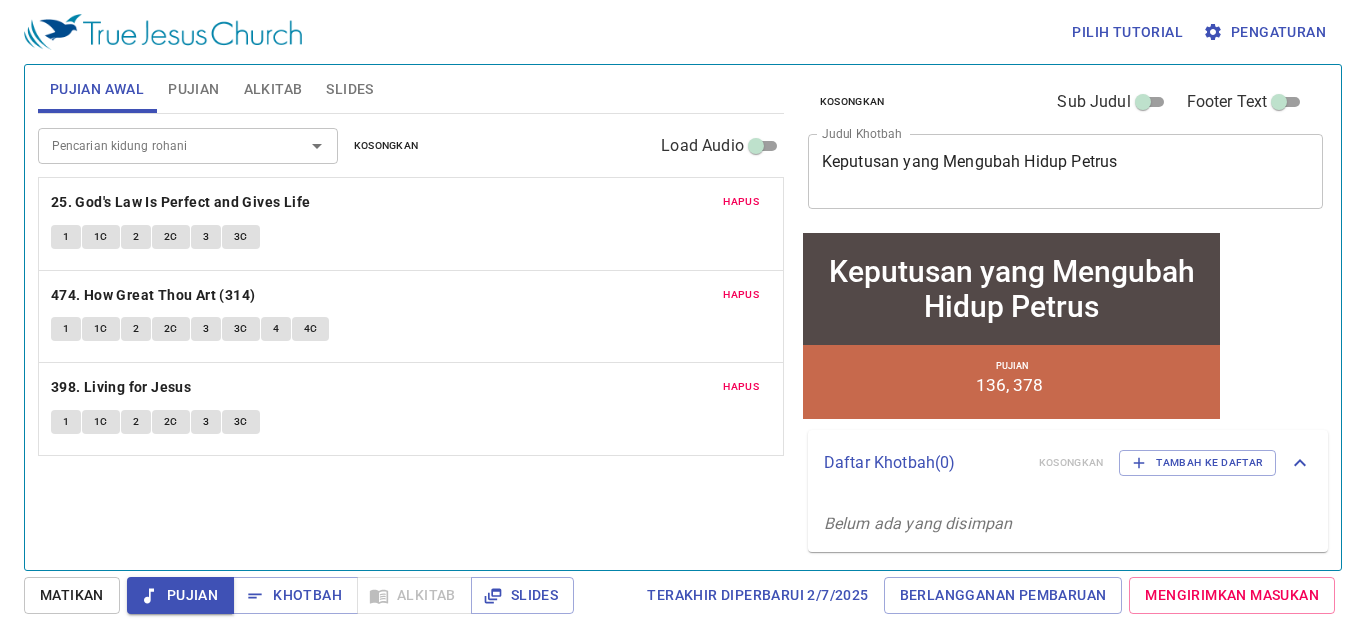 scroll, scrollTop: 0, scrollLeft: 0, axis: both 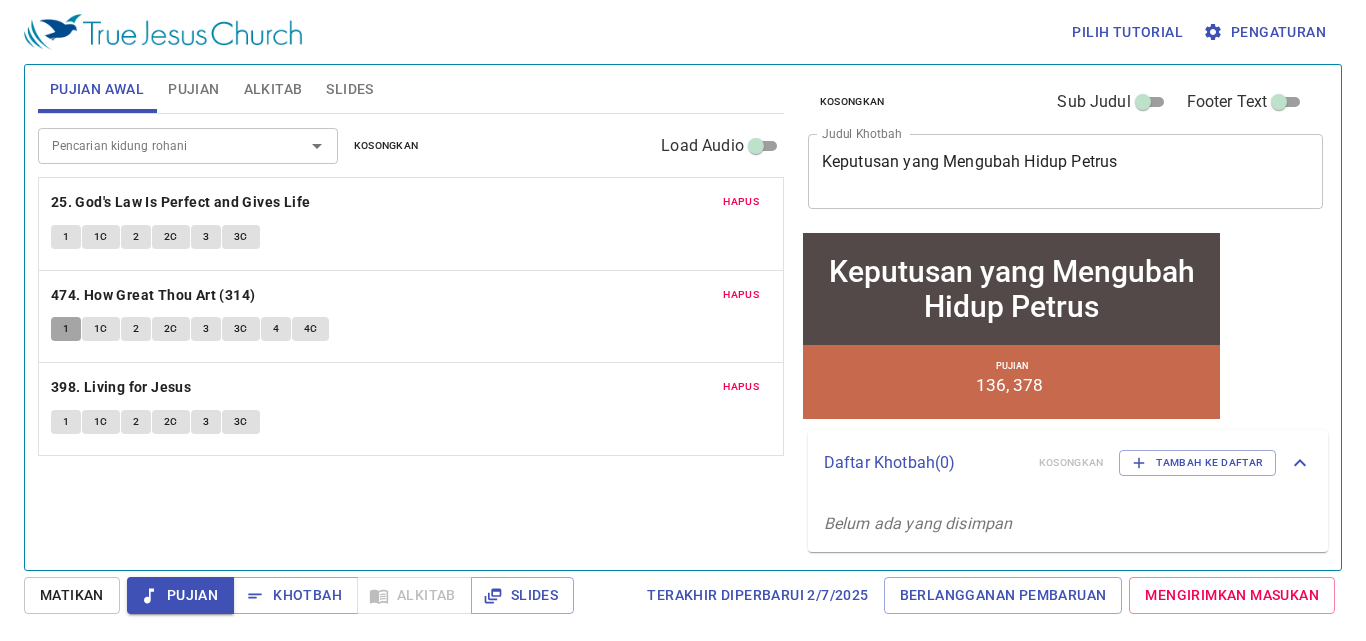 click on "1" at bounding box center [66, 329] 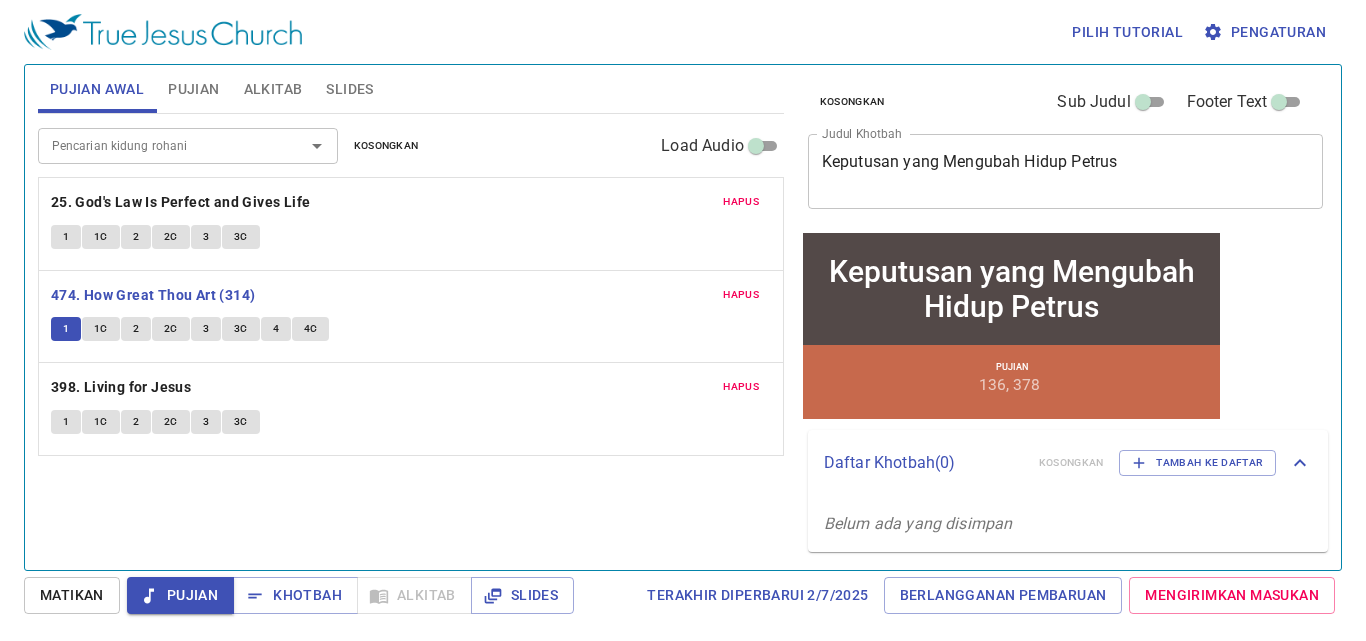 click on "1" at bounding box center (66, 422) 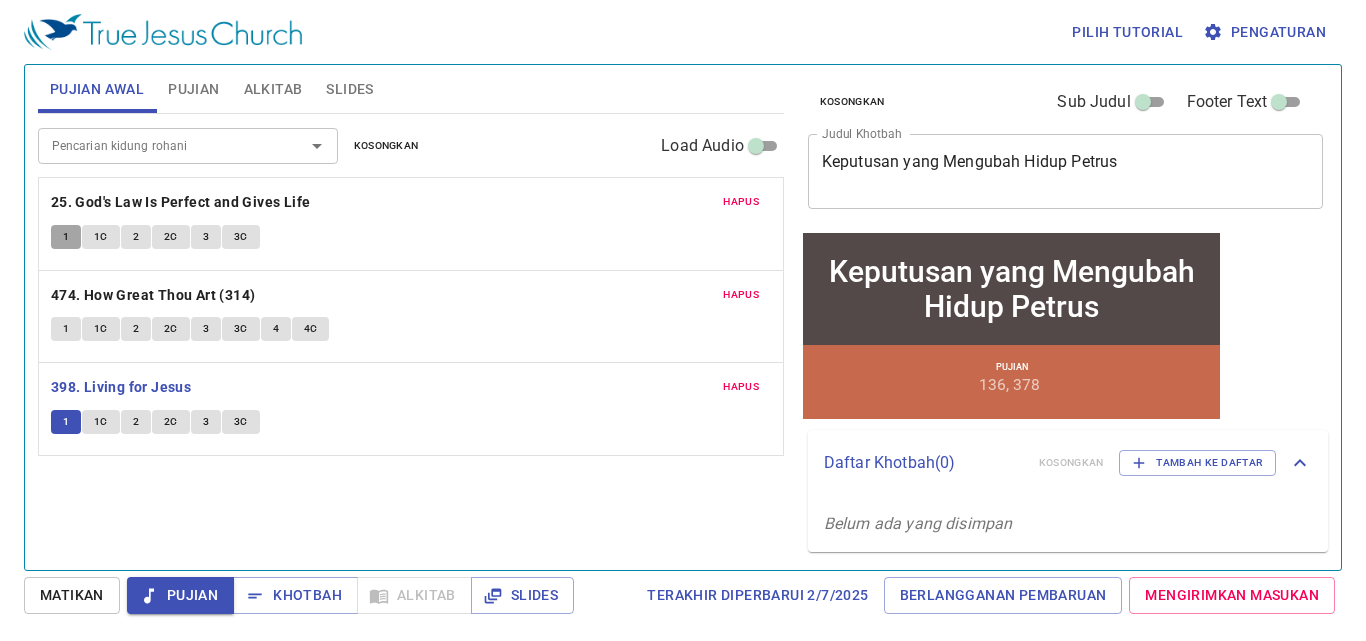 click on "1" at bounding box center [66, 237] 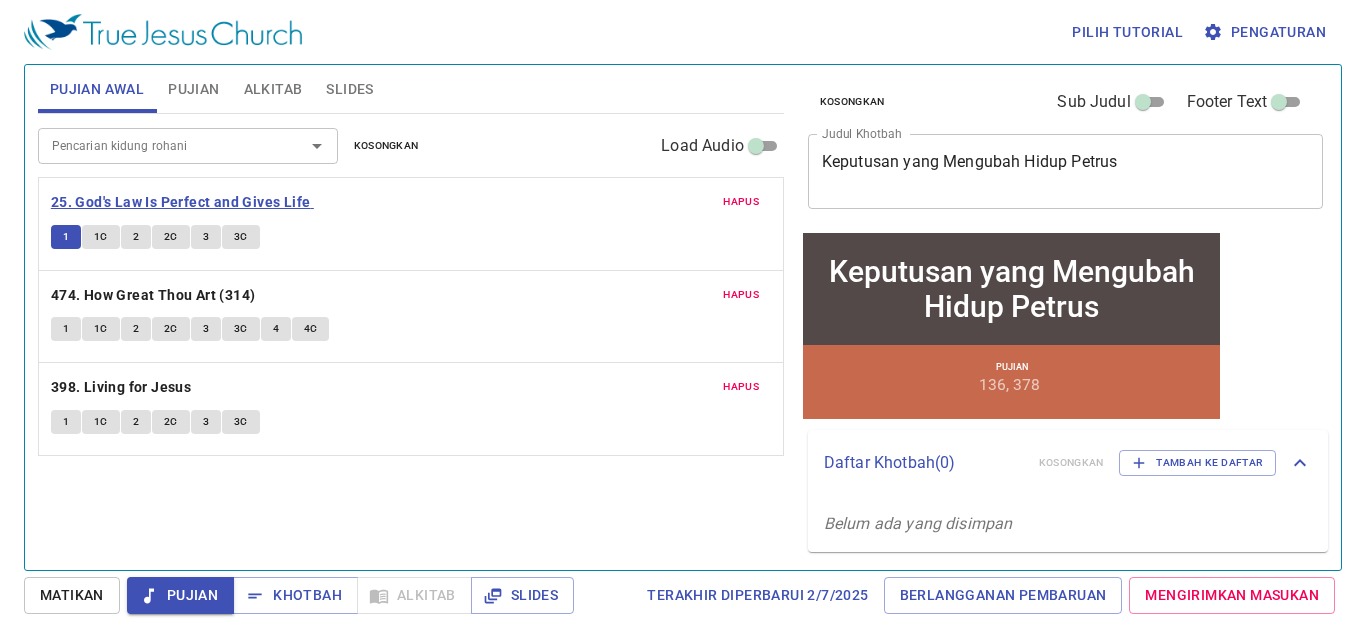 click on "25. God's Law Is Perfect and Gives Life" at bounding box center (181, 202) 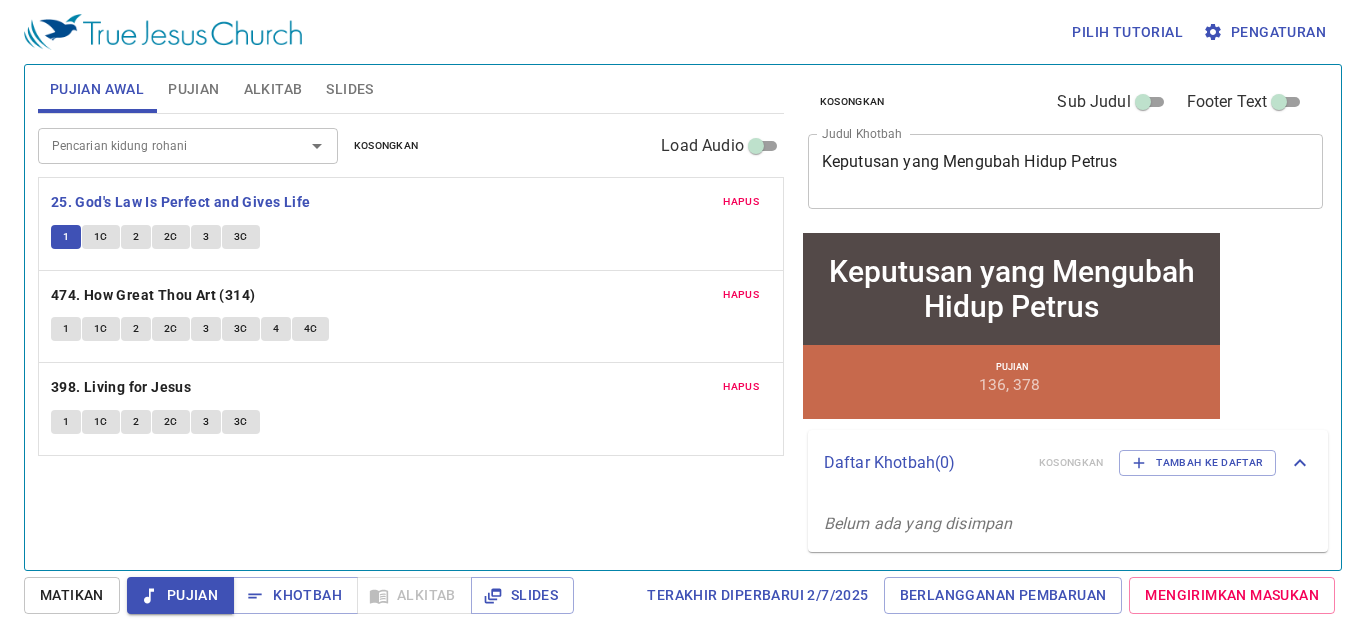 click on "1 1C 2 2C 3 3C" 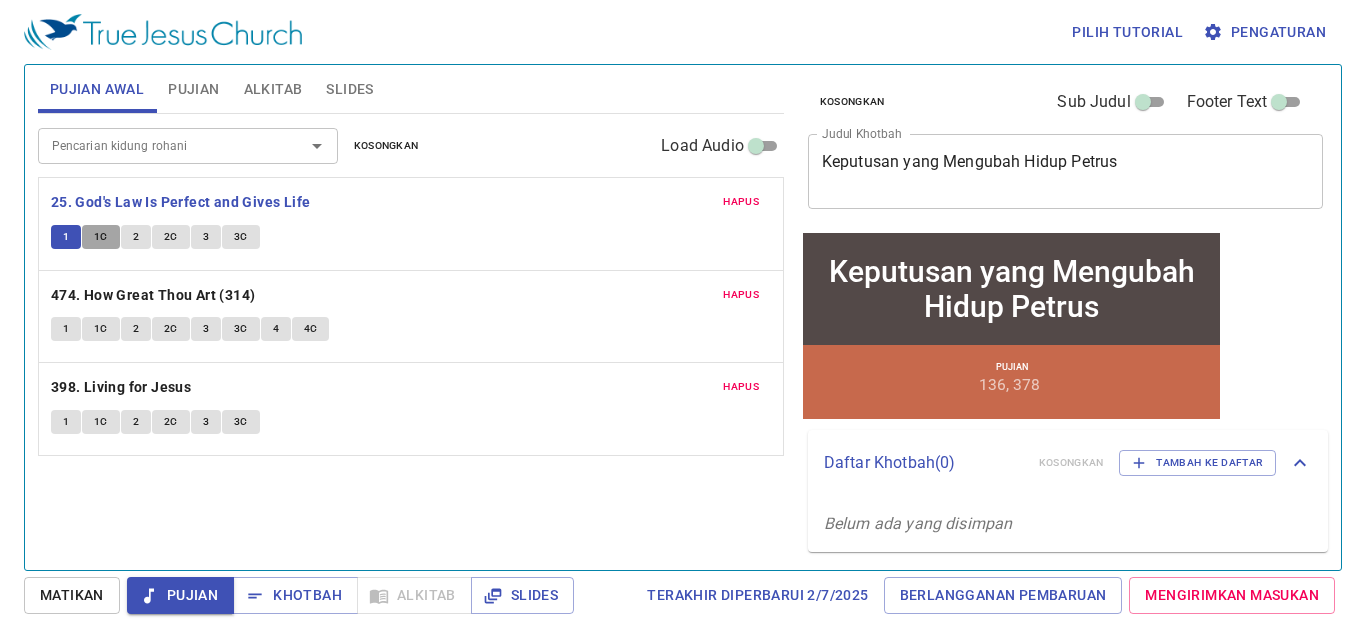 click on "1C" at bounding box center [101, 237] 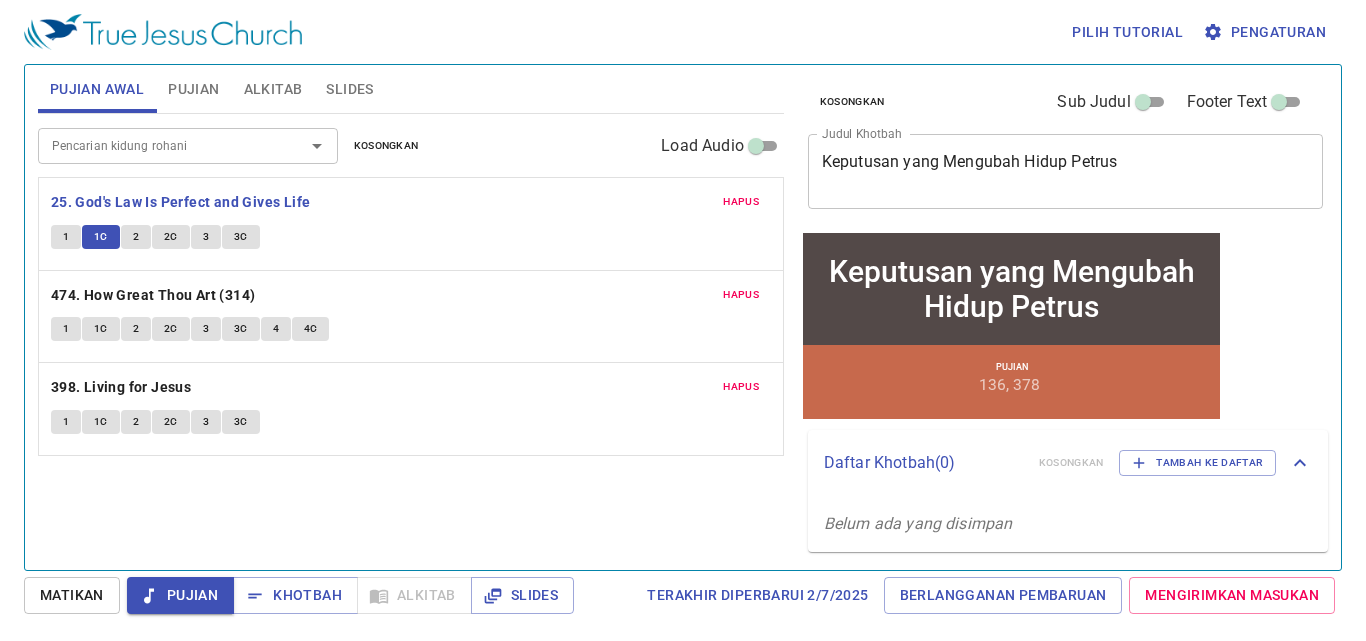 click on "1" at bounding box center [66, 237] 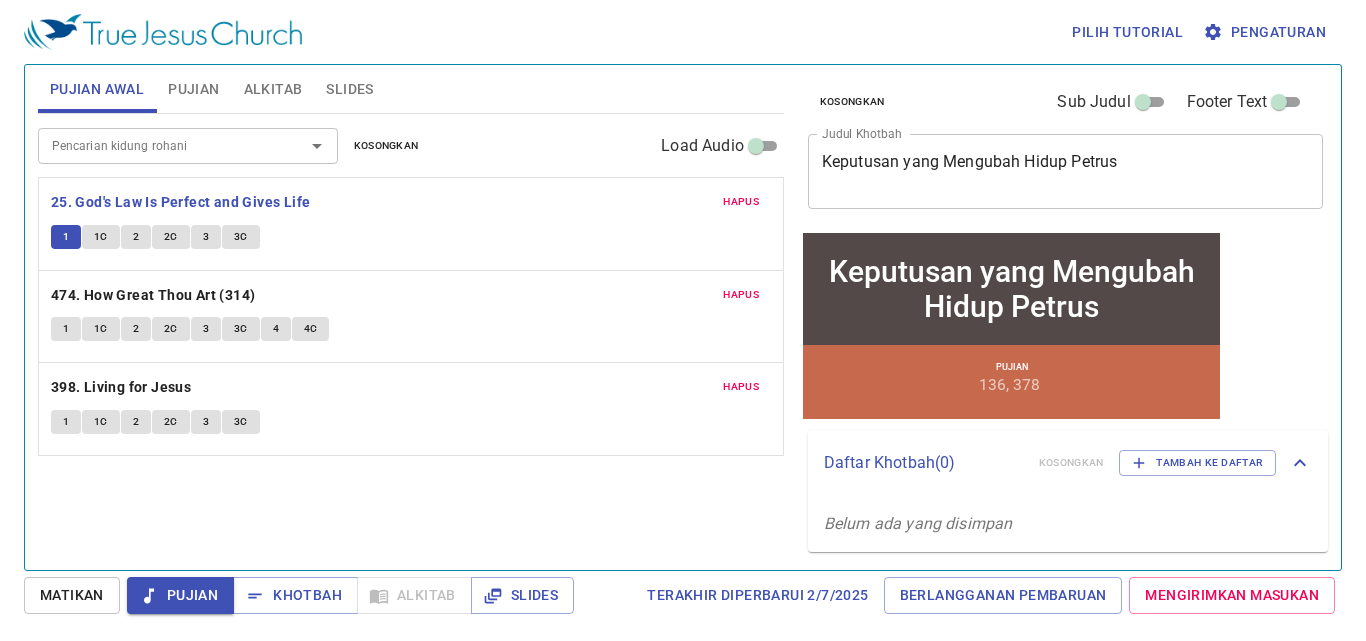 click on "Slides" at bounding box center [349, 89] 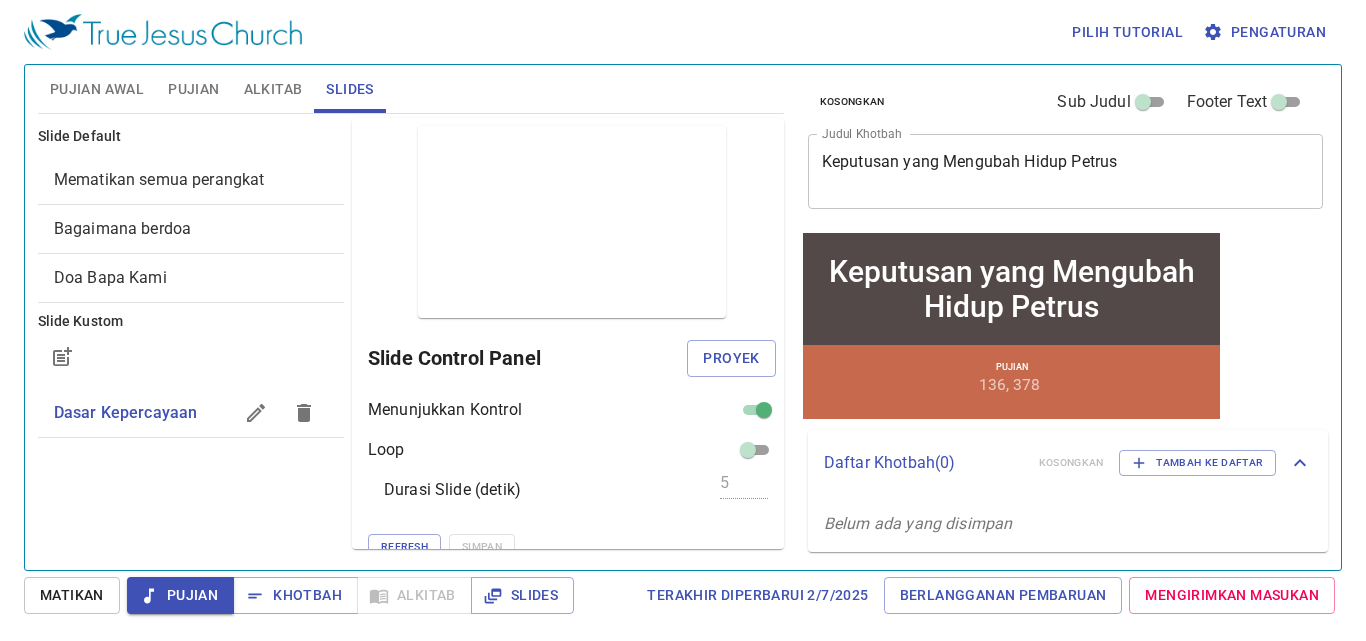click on "Dasar Kepercayaan" at bounding box center [126, 412] 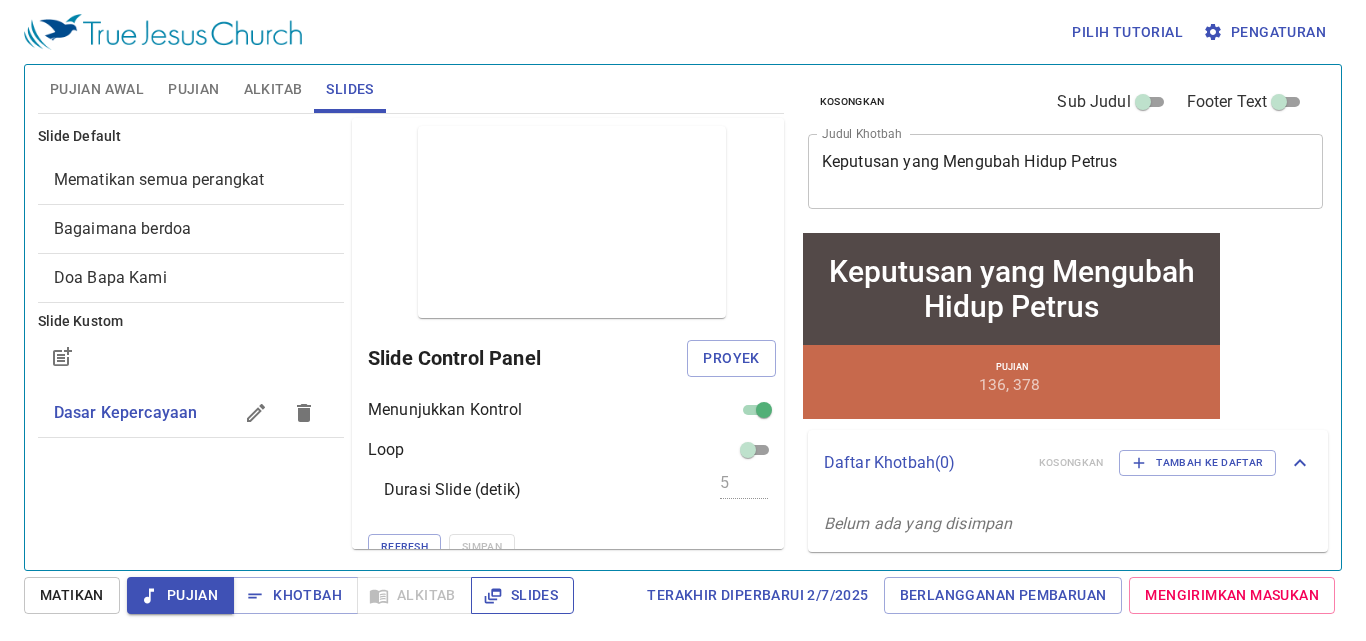 click on "Slides" at bounding box center (522, 595) 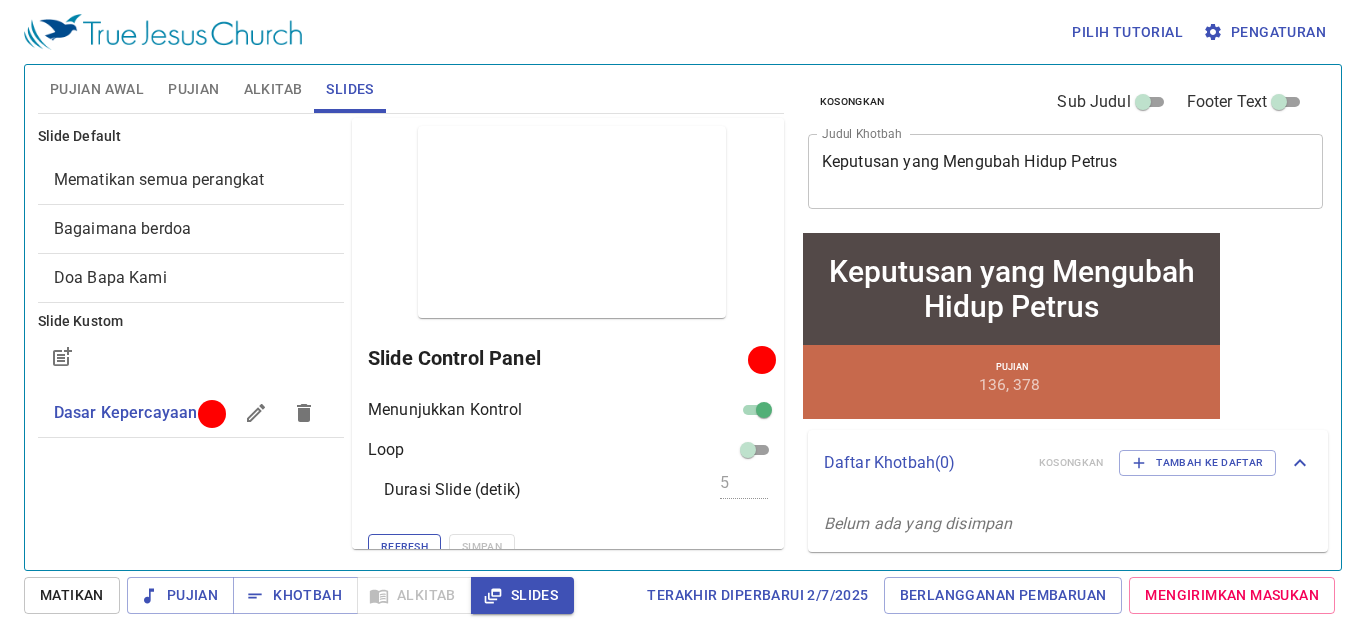click on "Refresh" at bounding box center (404, 547) 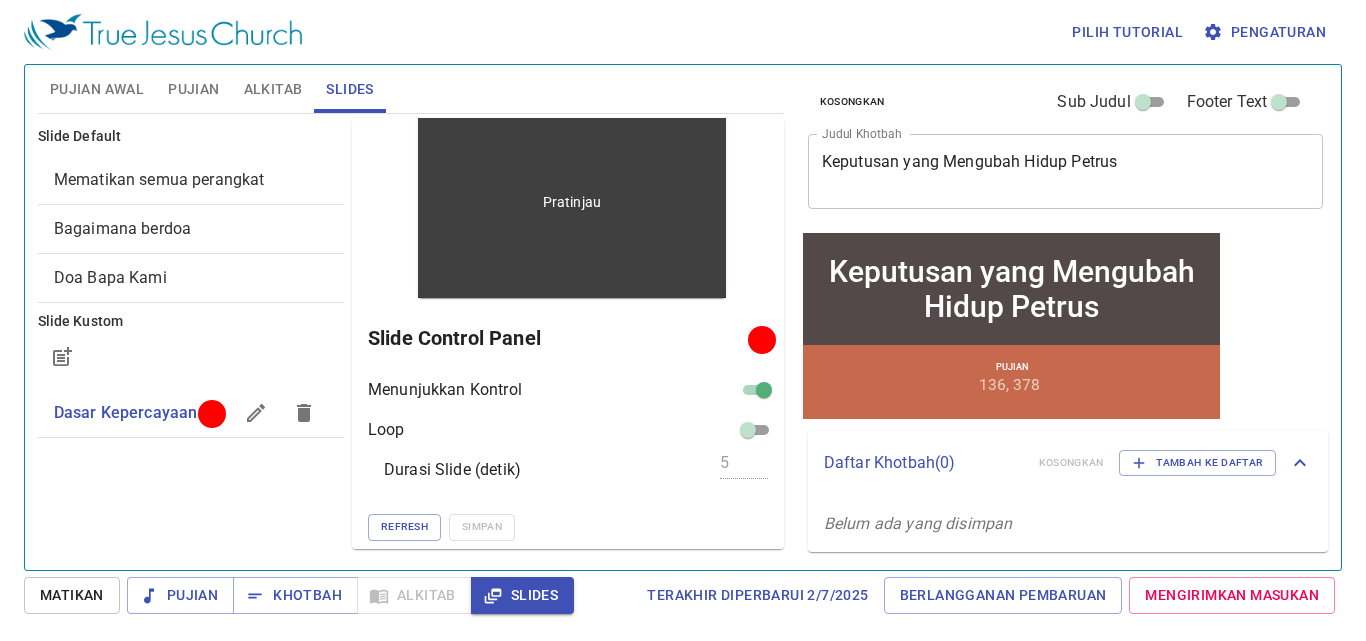 scroll, scrollTop: 0, scrollLeft: 0, axis: both 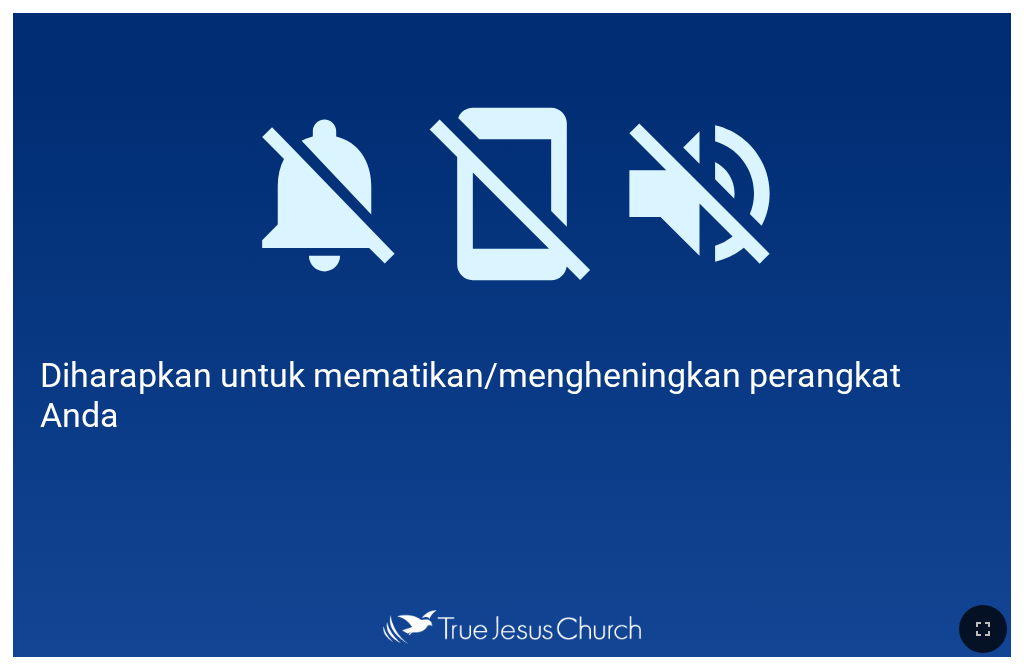 click on "Diharapkan untuk mematikan/mengheningkan perangkat Anda" at bounding box center (512, 395) 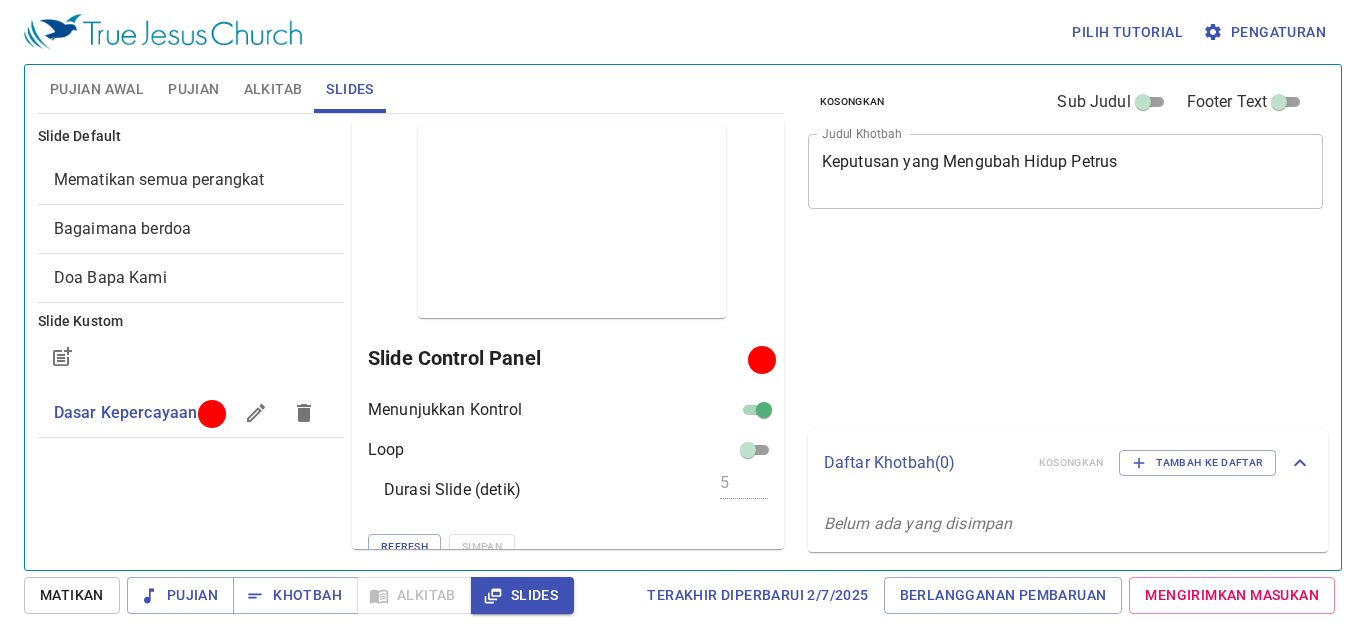 scroll, scrollTop: 0, scrollLeft: 0, axis: both 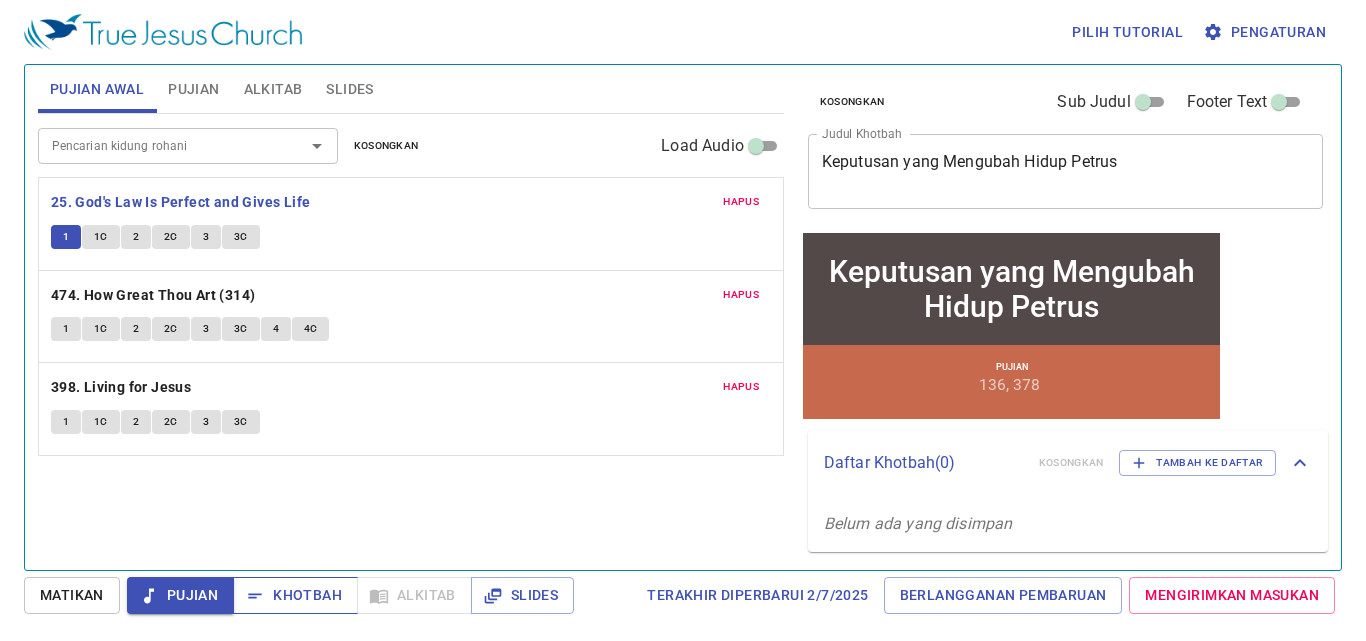click on "Khotbah" at bounding box center (295, 595) 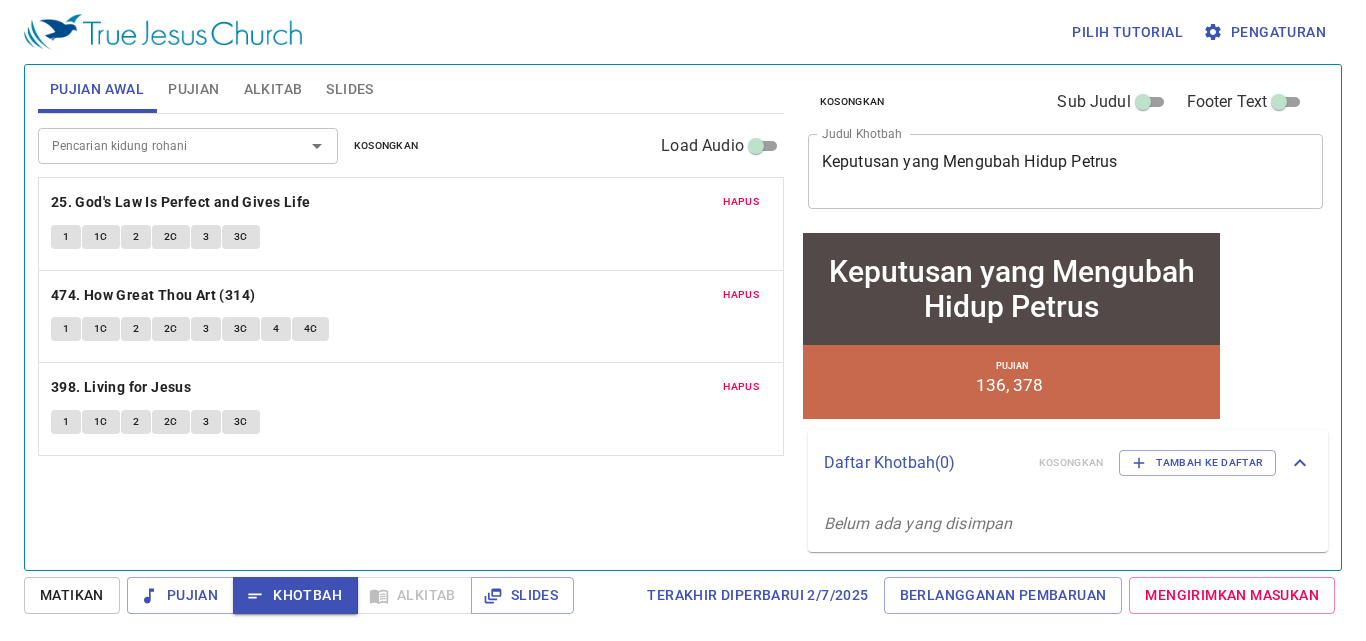 scroll, scrollTop: 0, scrollLeft: 0, axis: both 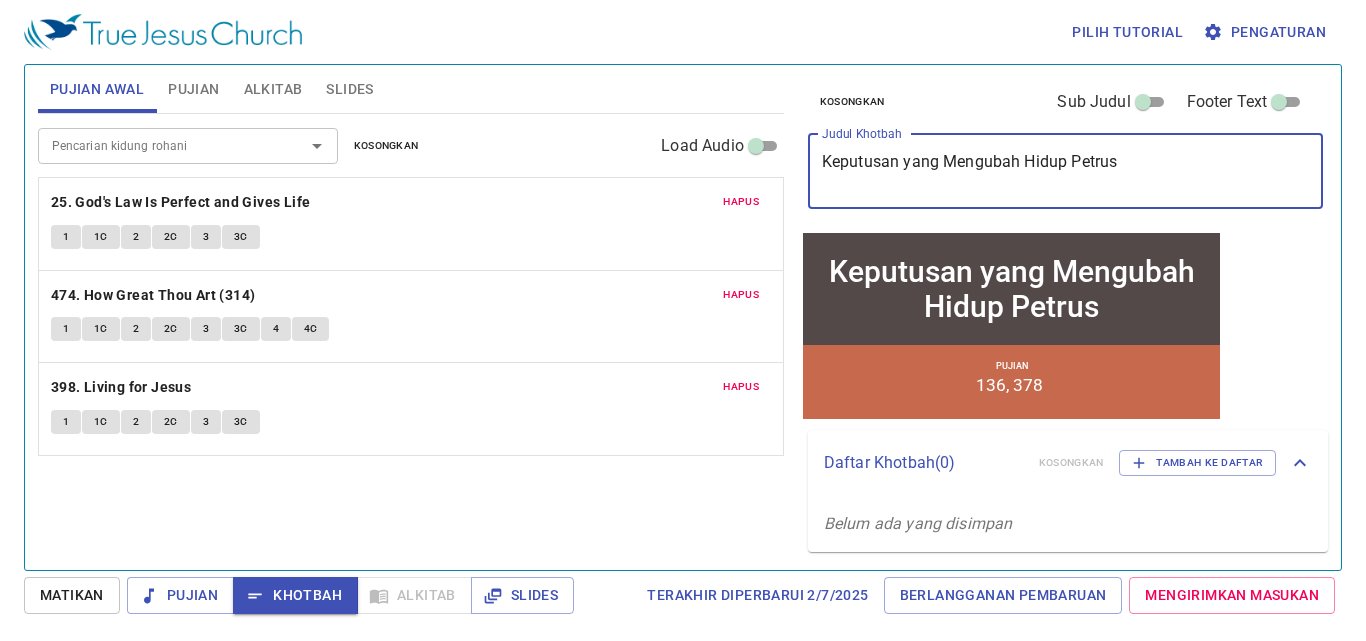 click on "Keputusan yang Mengubah Hidup Petrus" at bounding box center (1066, 171) 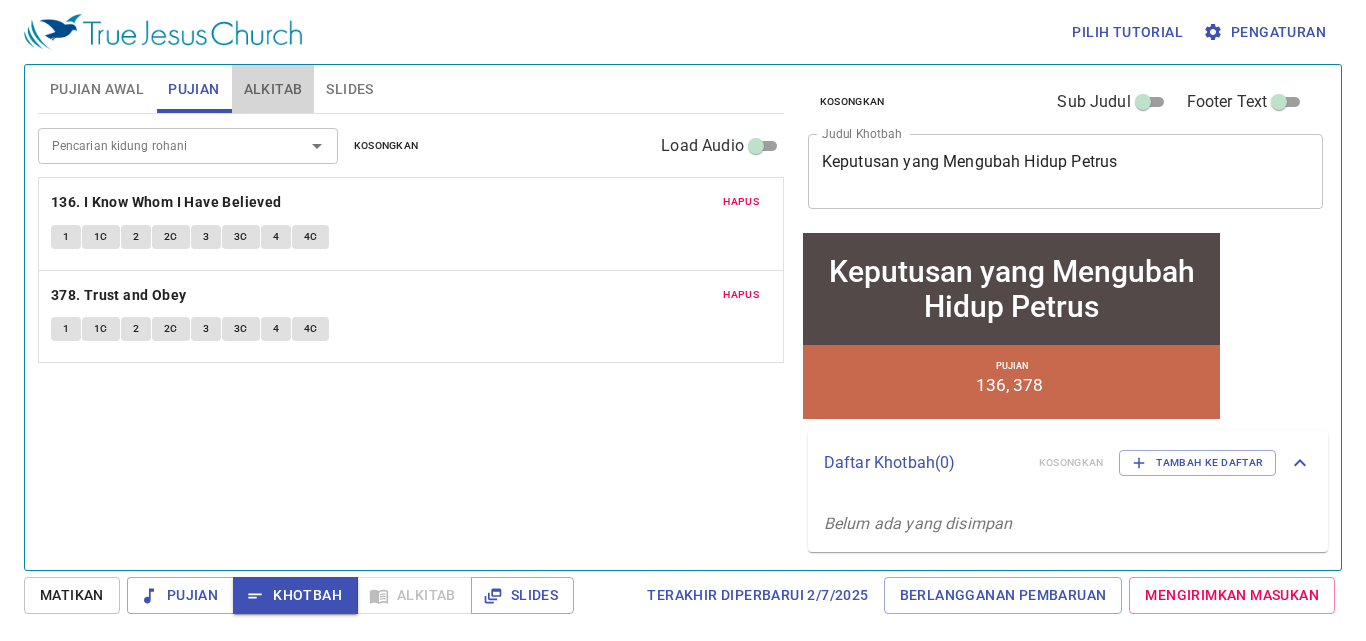 click on "Alkitab" at bounding box center (273, 89) 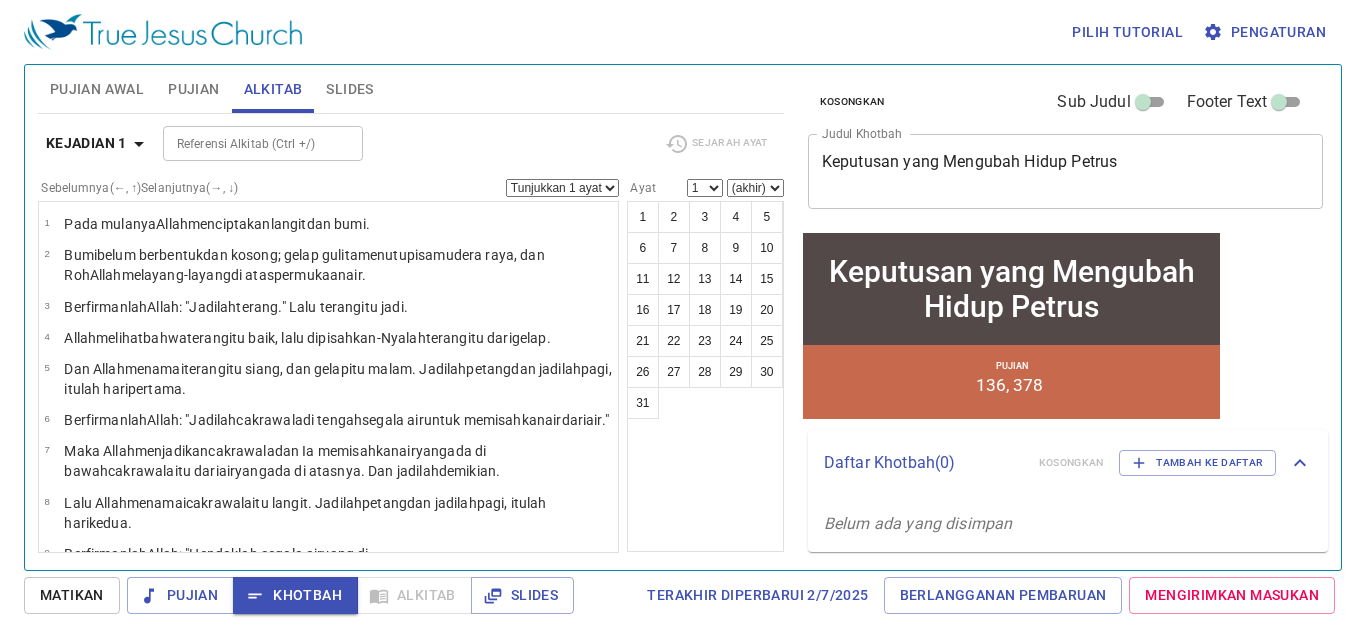 click on "Slides" at bounding box center (349, 89) 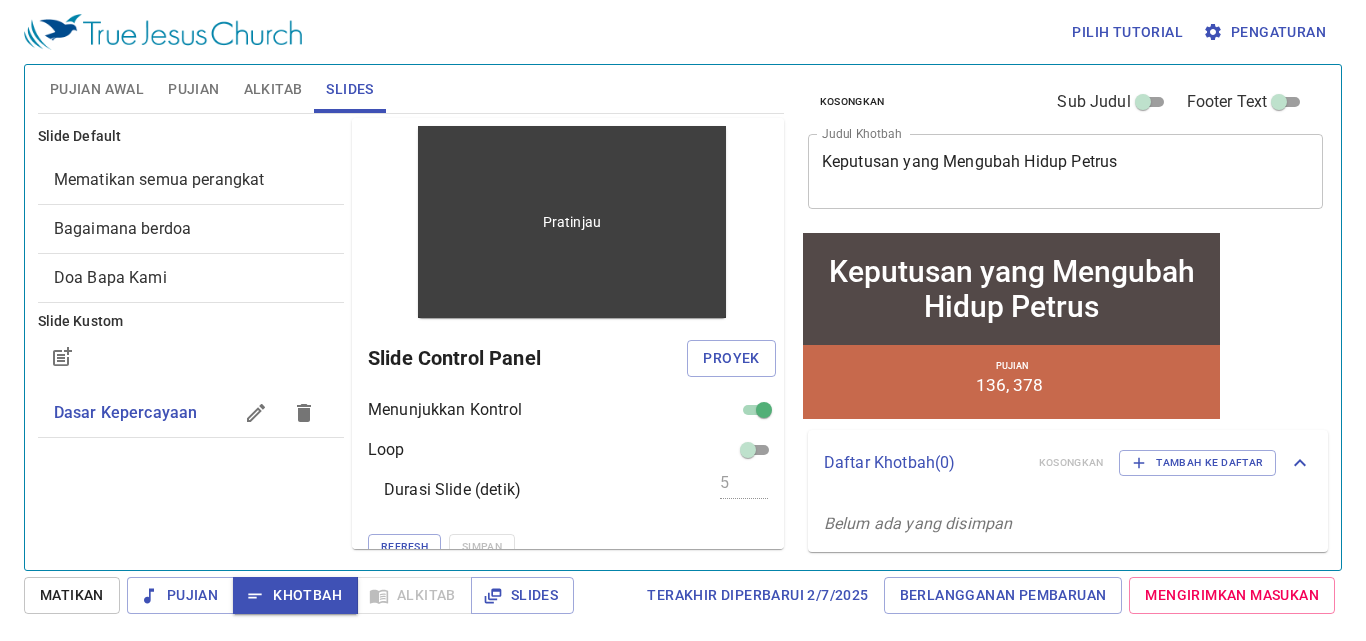 scroll, scrollTop: 20, scrollLeft: 0, axis: vertical 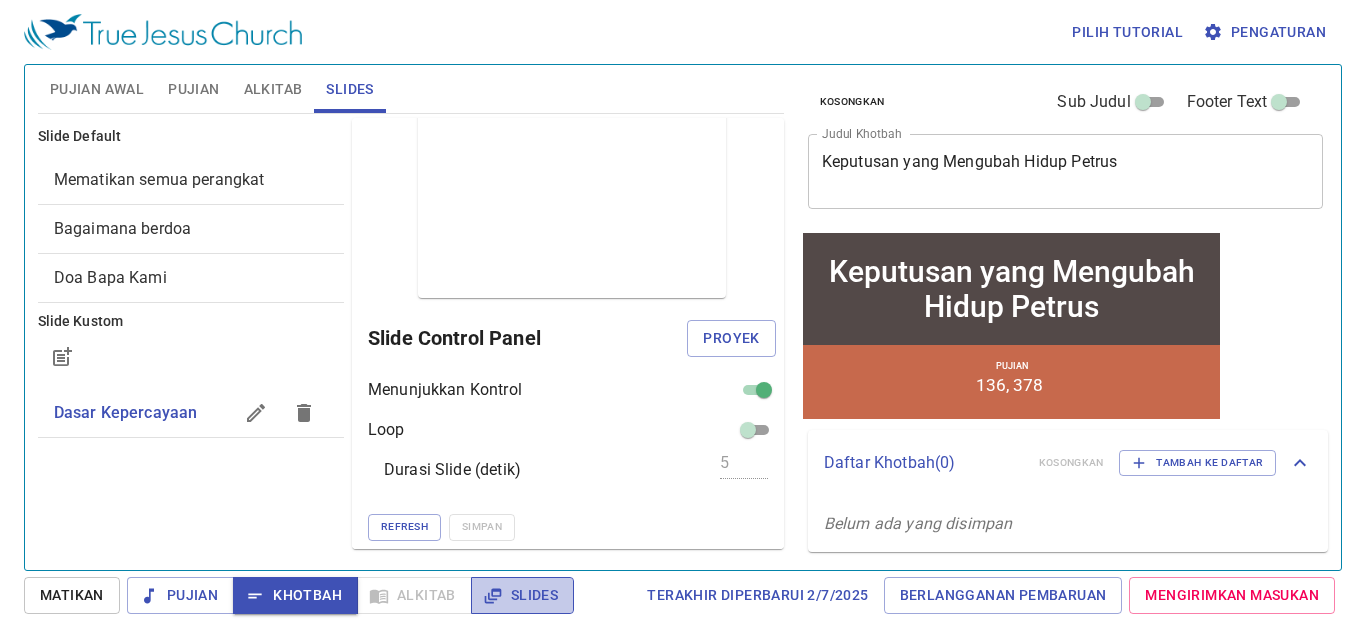 click 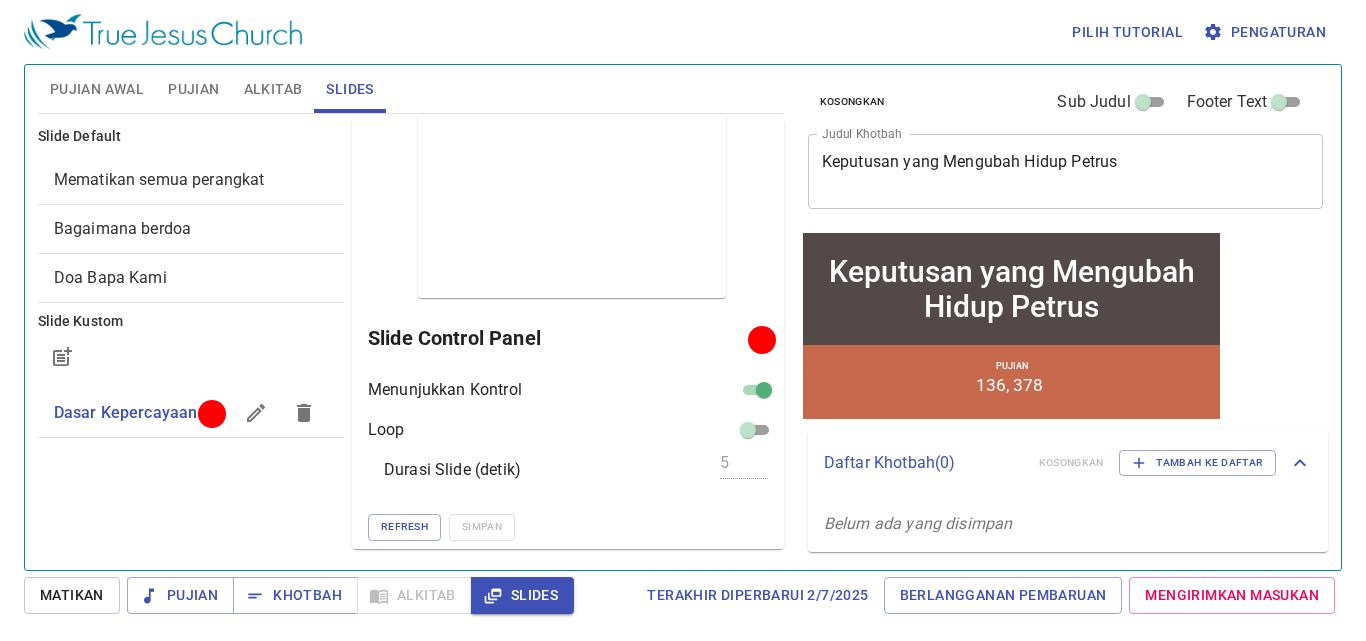 type 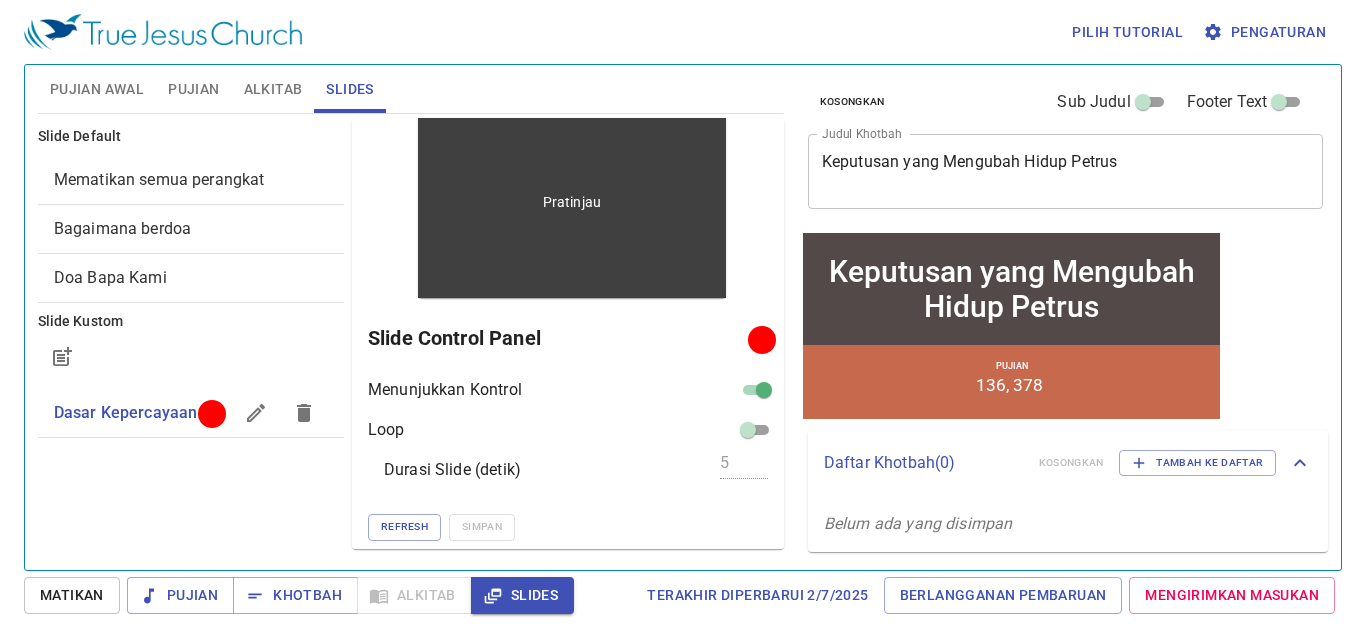 click on "Pratinjau" at bounding box center [572, 202] 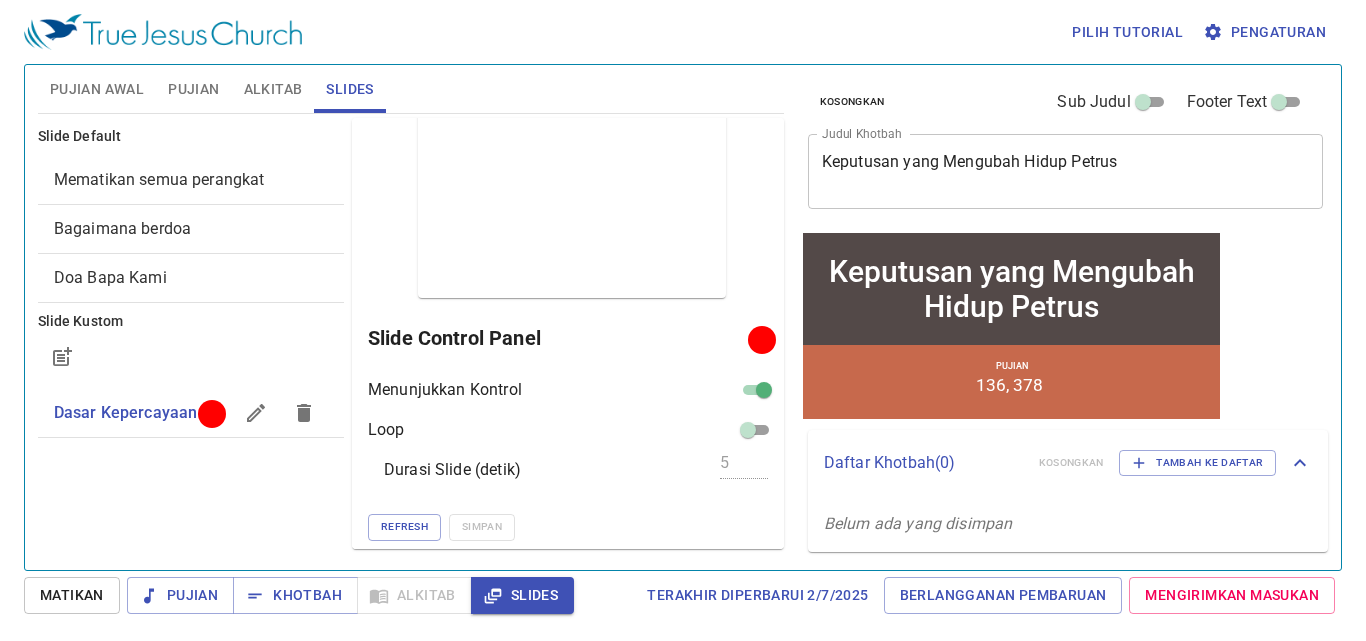 drag, startPoint x: 484, startPoint y: 279, endPoint x: 344, endPoint y: 490, distance: 253.22125 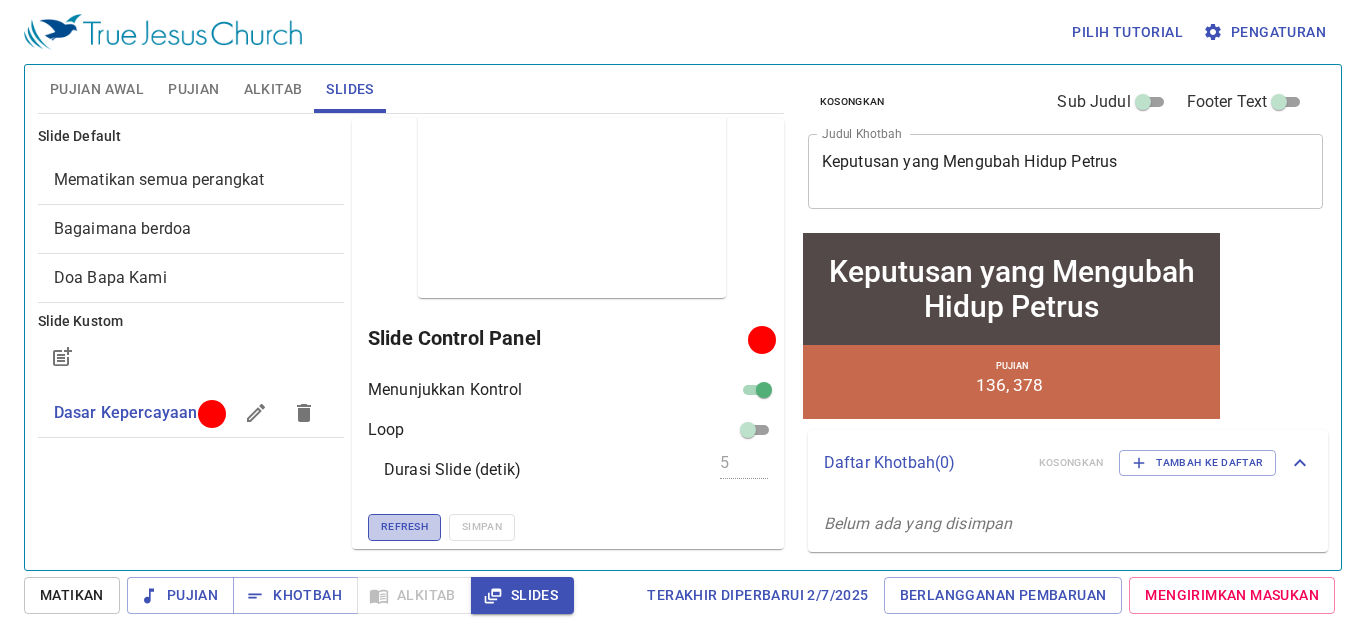 click on "Refresh" at bounding box center [404, 527] 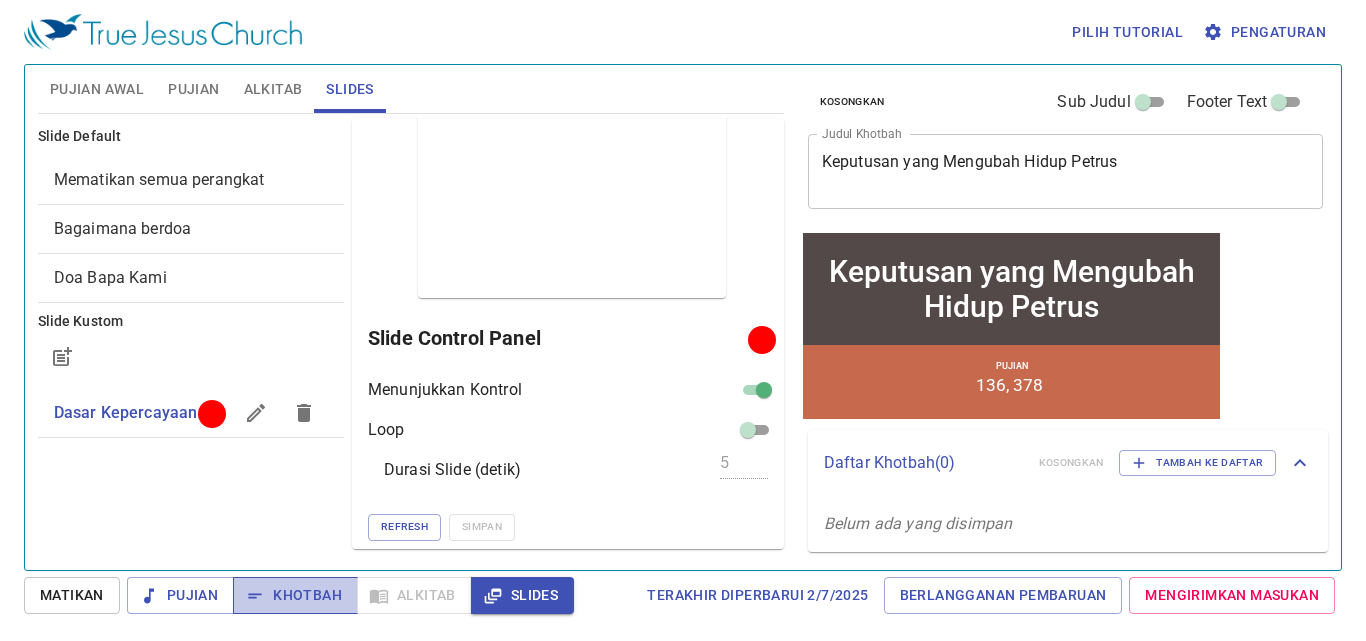 click on "Khotbah" at bounding box center [295, 595] 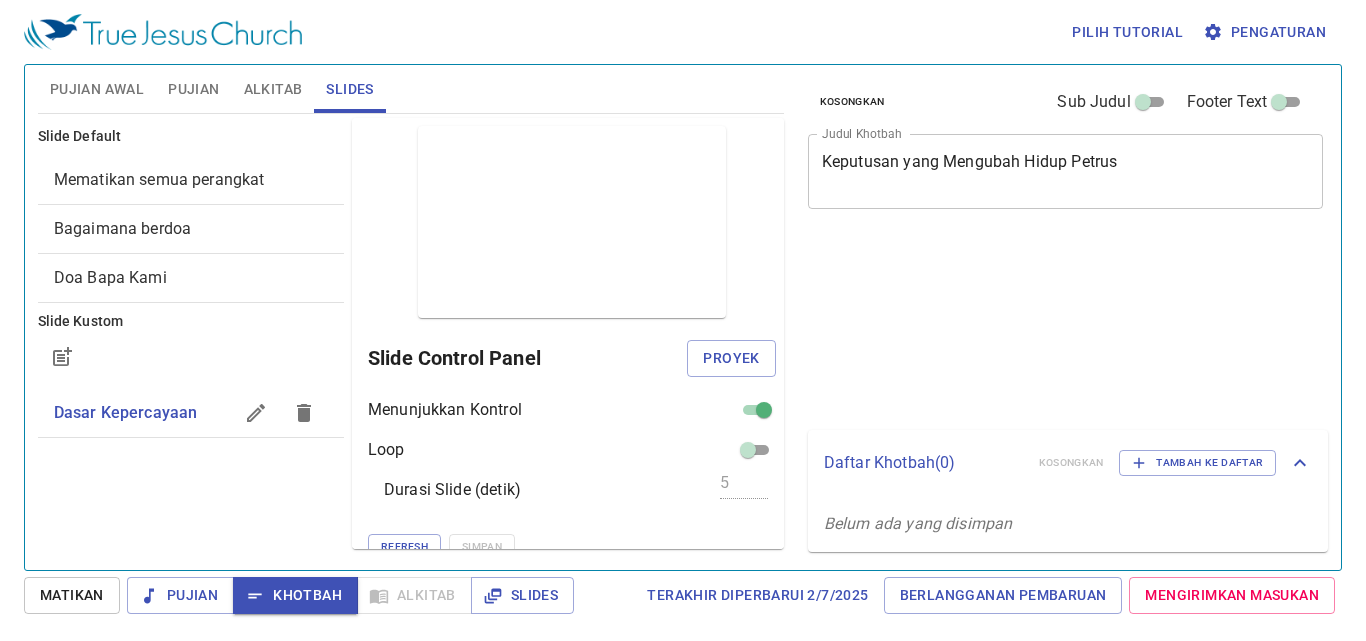 scroll, scrollTop: 0, scrollLeft: 0, axis: both 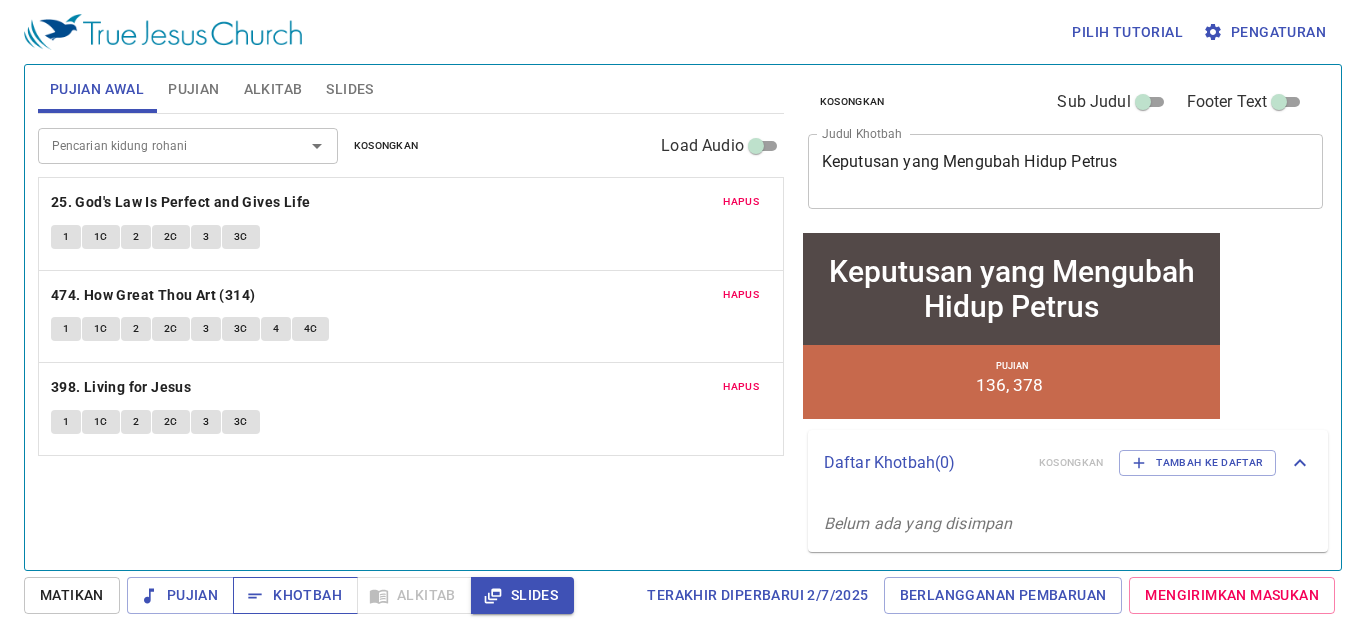 click on "Khotbah" at bounding box center (295, 595) 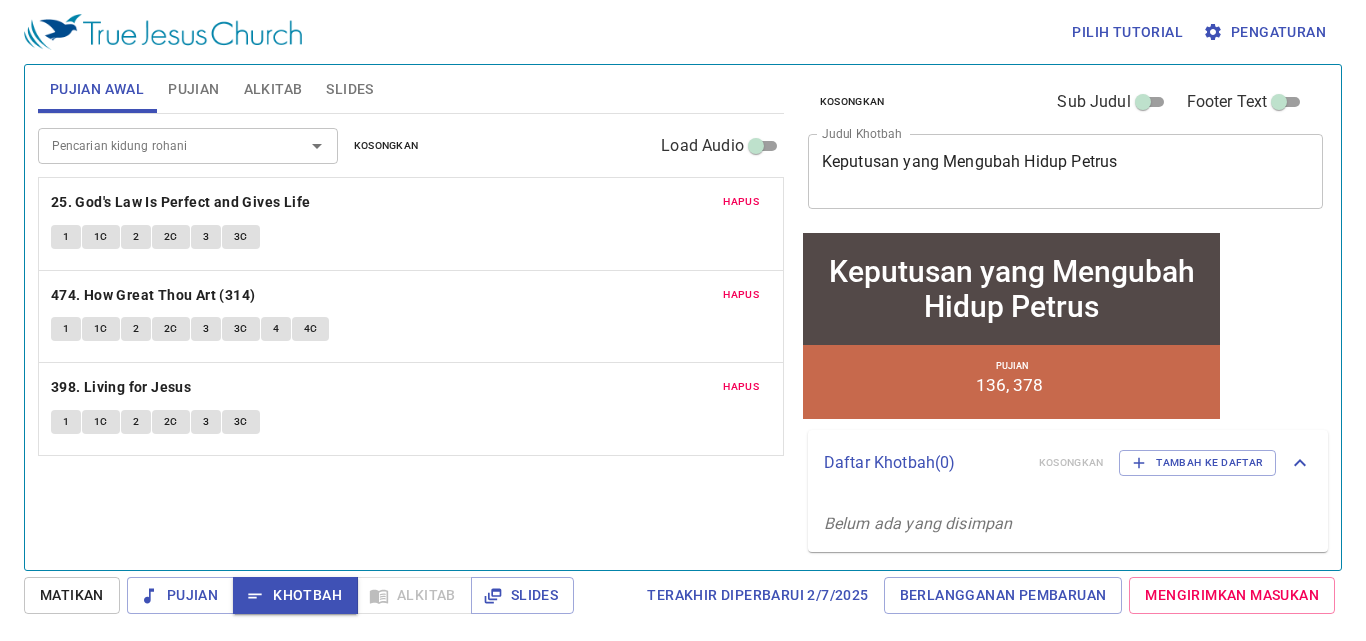 click on "Slides" at bounding box center [349, 89] 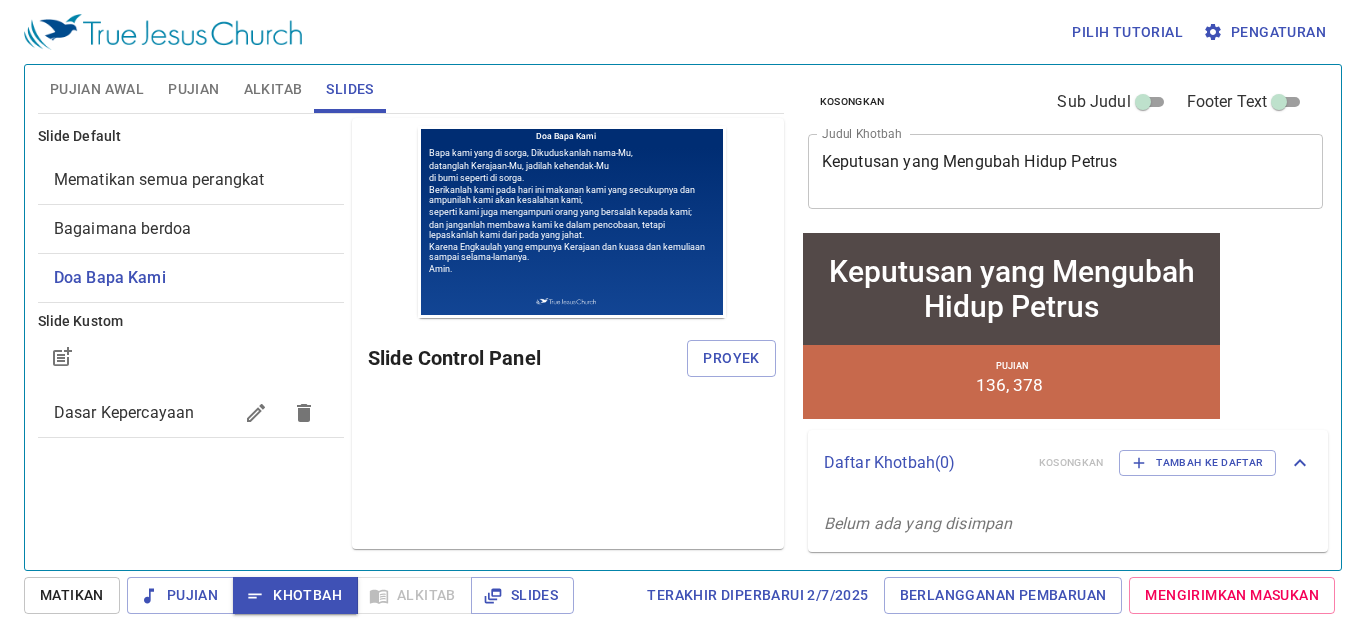 click on "Bagaimana berdoa" at bounding box center (122, 228) 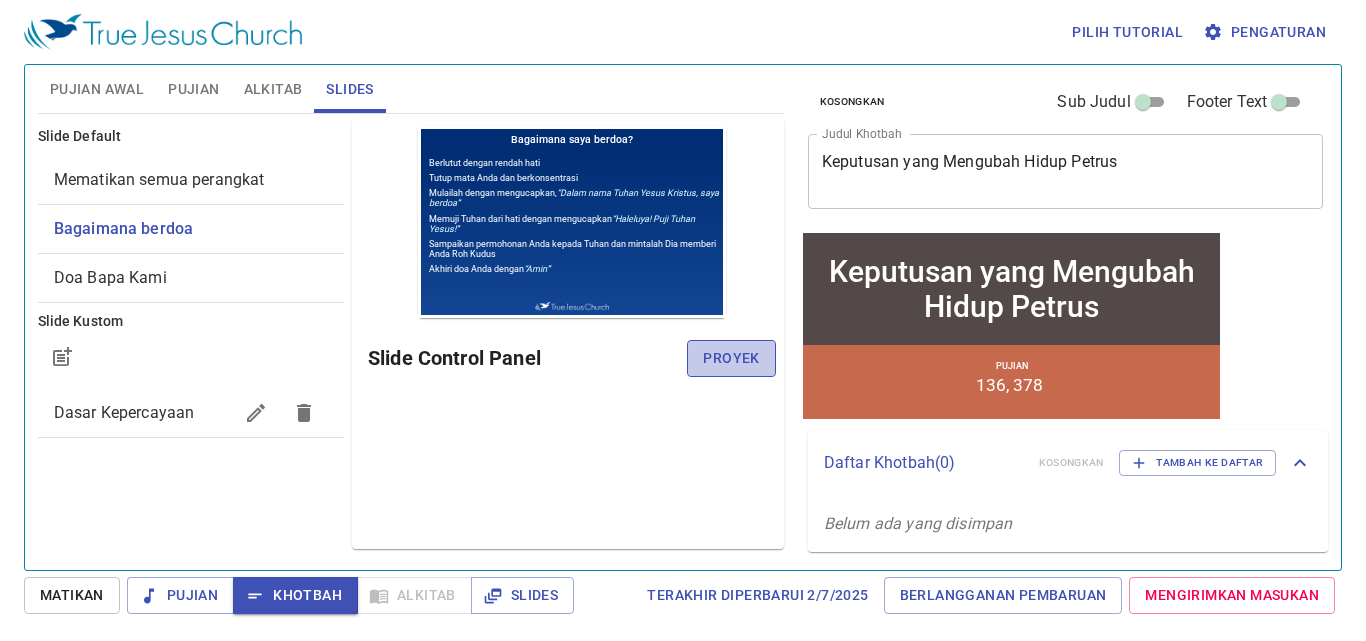 click on "Proyek" at bounding box center (731, 358) 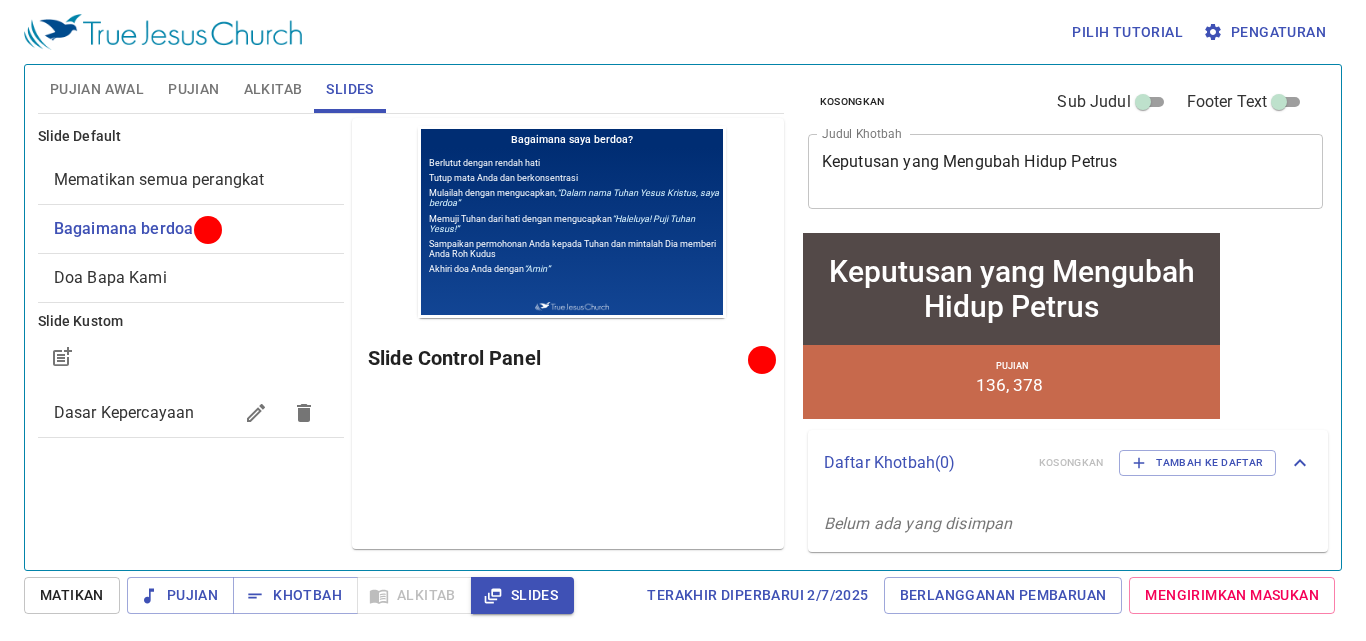 scroll, scrollTop: 0, scrollLeft: 0, axis: both 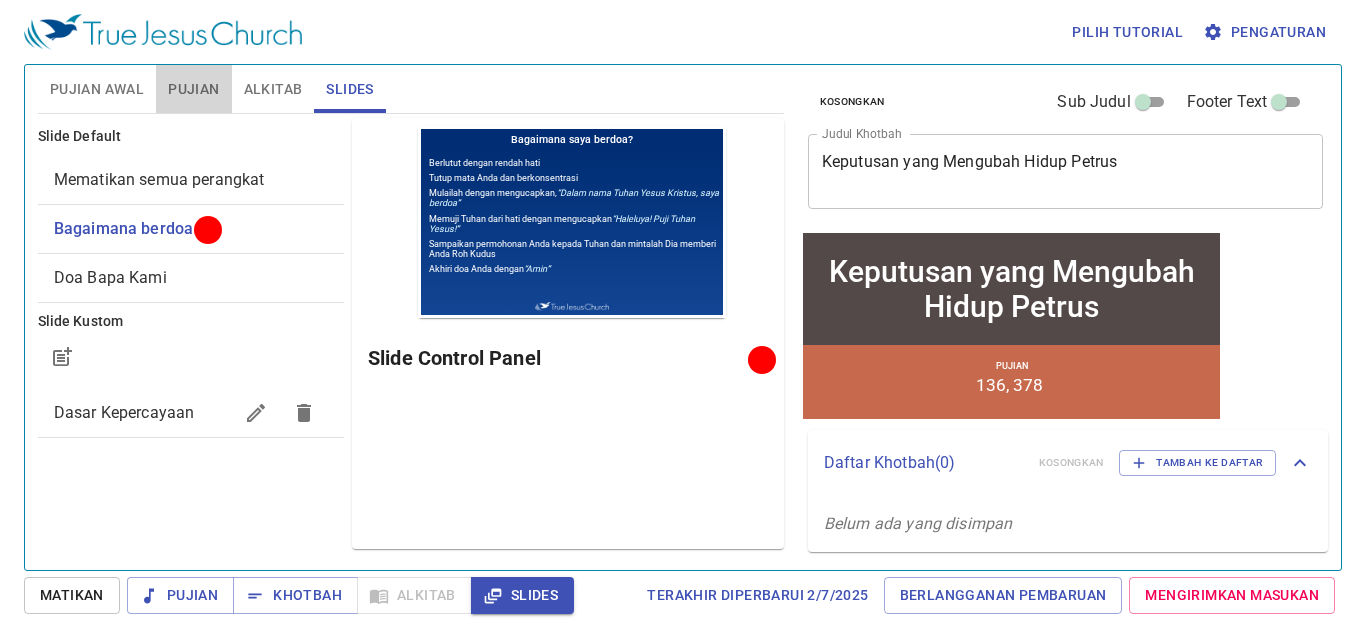 click on "Pujian" at bounding box center (193, 89) 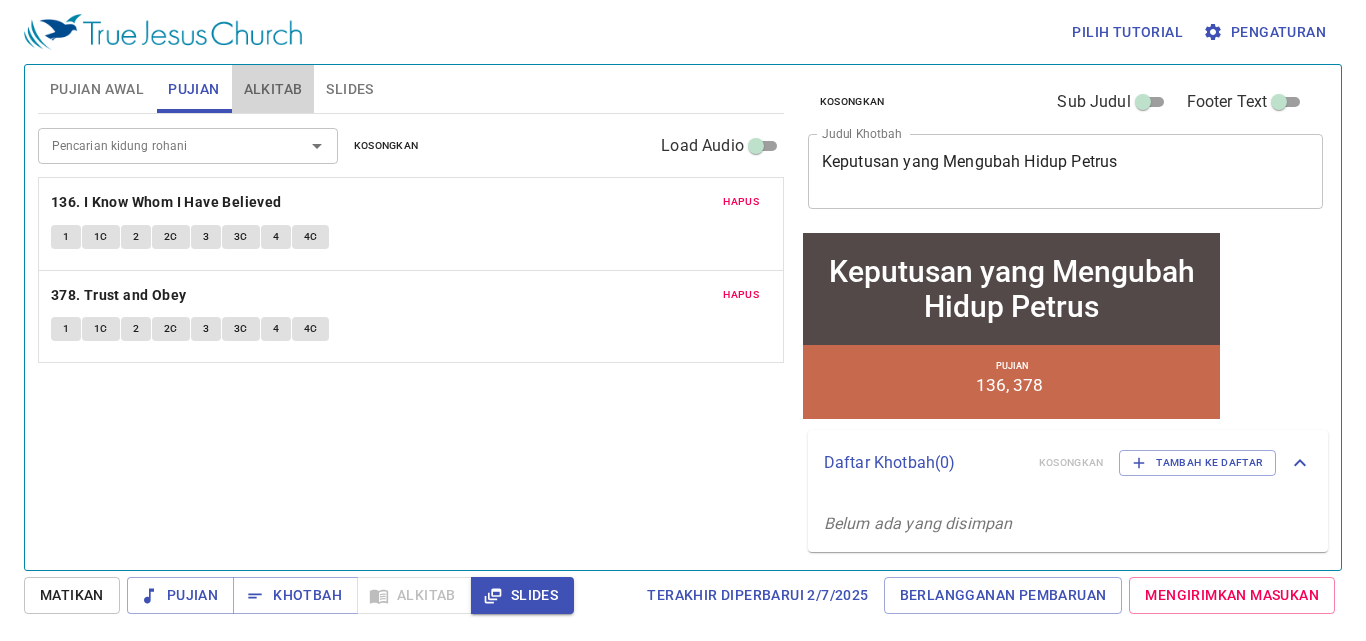 click on "Alkitab" at bounding box center [273, 89] 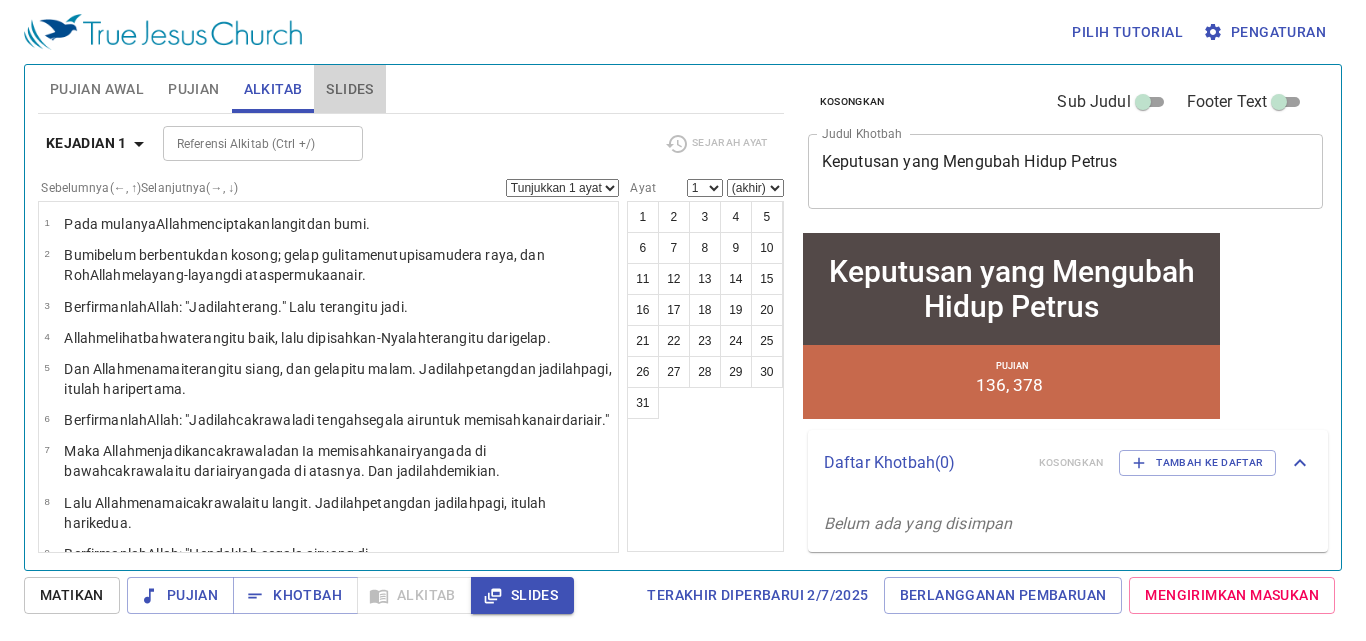 click on "Slides" at bounding box center [349, 89] 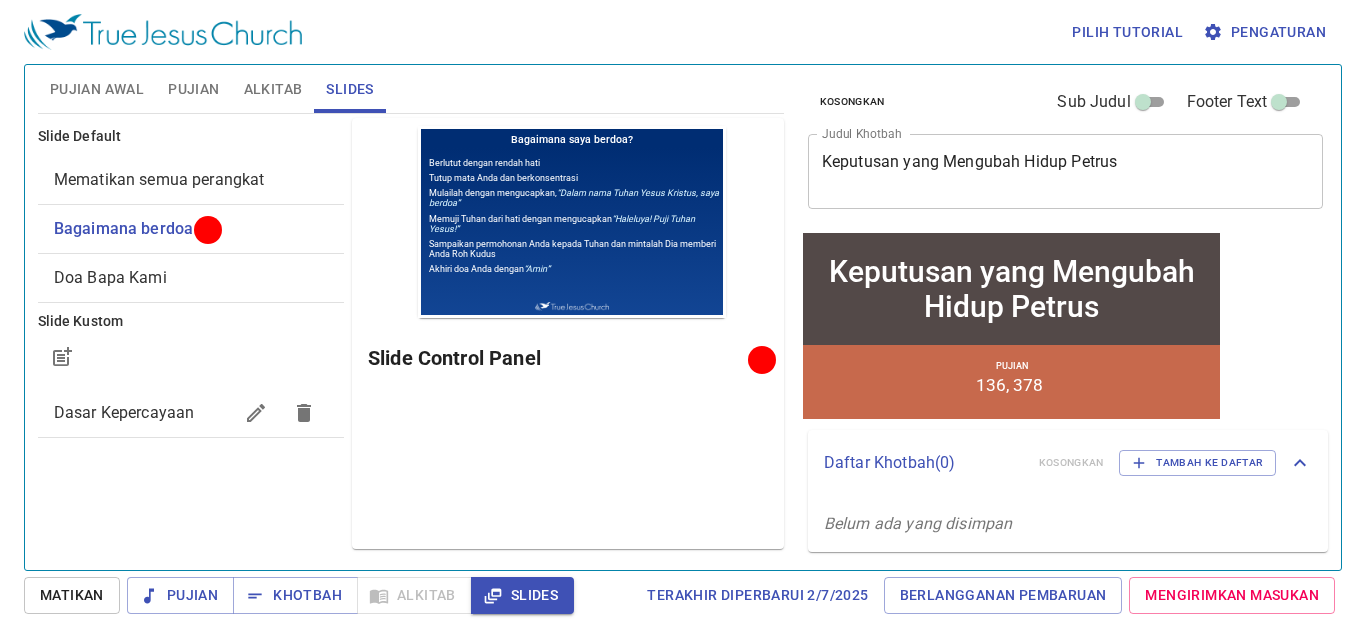 click on "Alkitab" at bounding box center [273, 89] 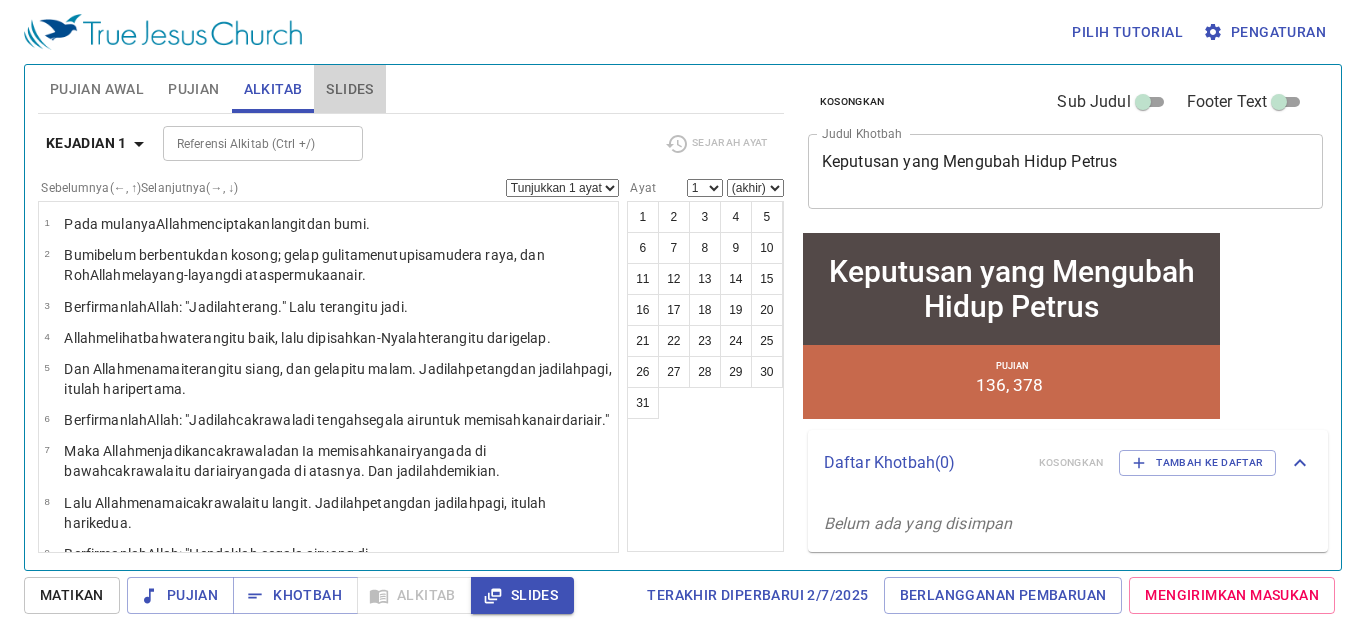 click on "Slides" at bounding box center (349, 89) 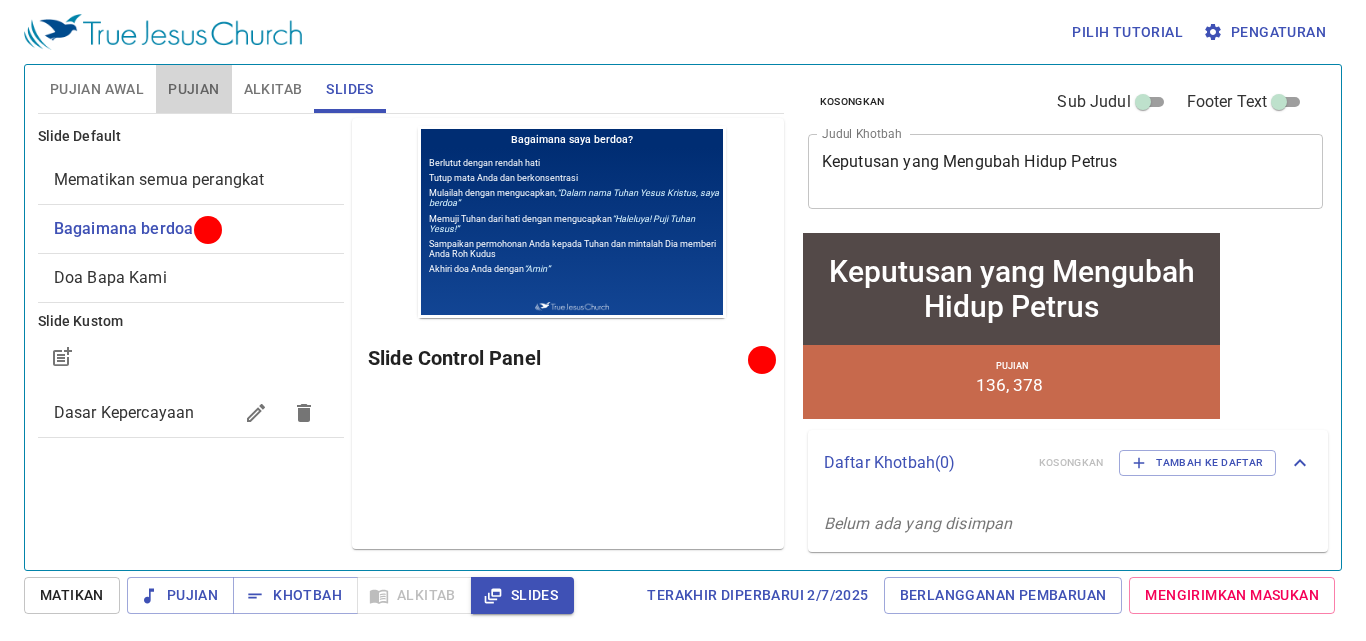 click on "Pujian" at bounding box center (193, 89) 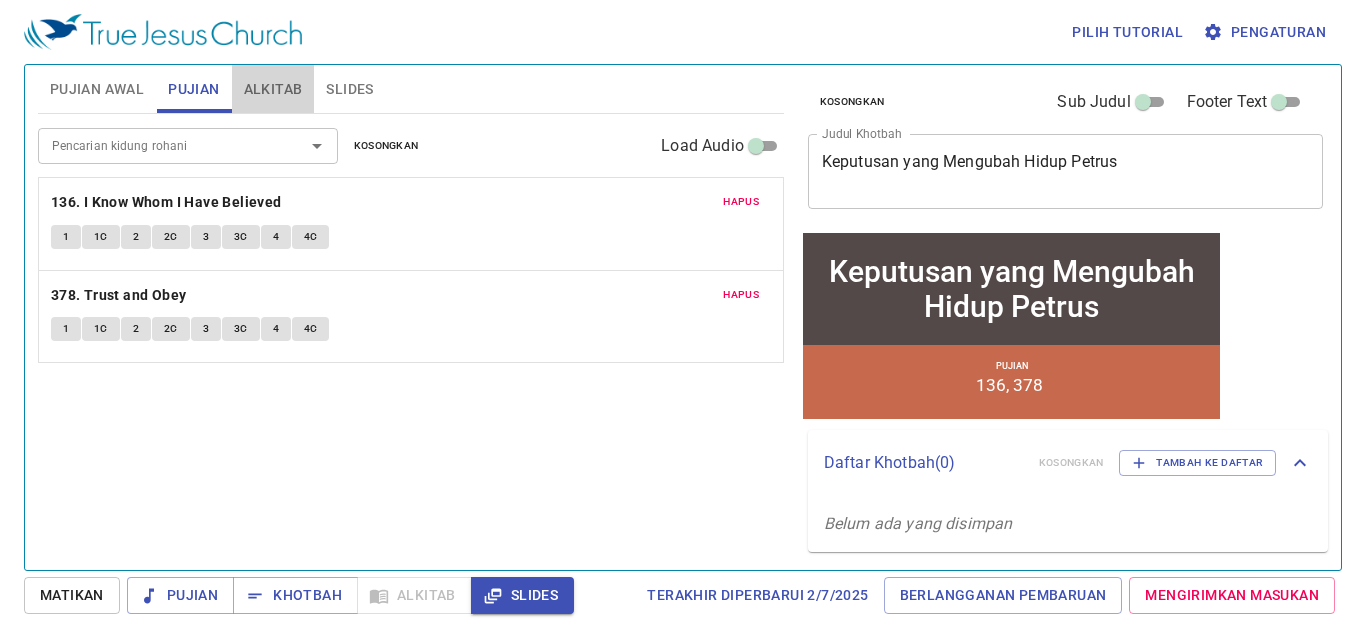 click on "Alkitab" at bounding box center (273, 89) 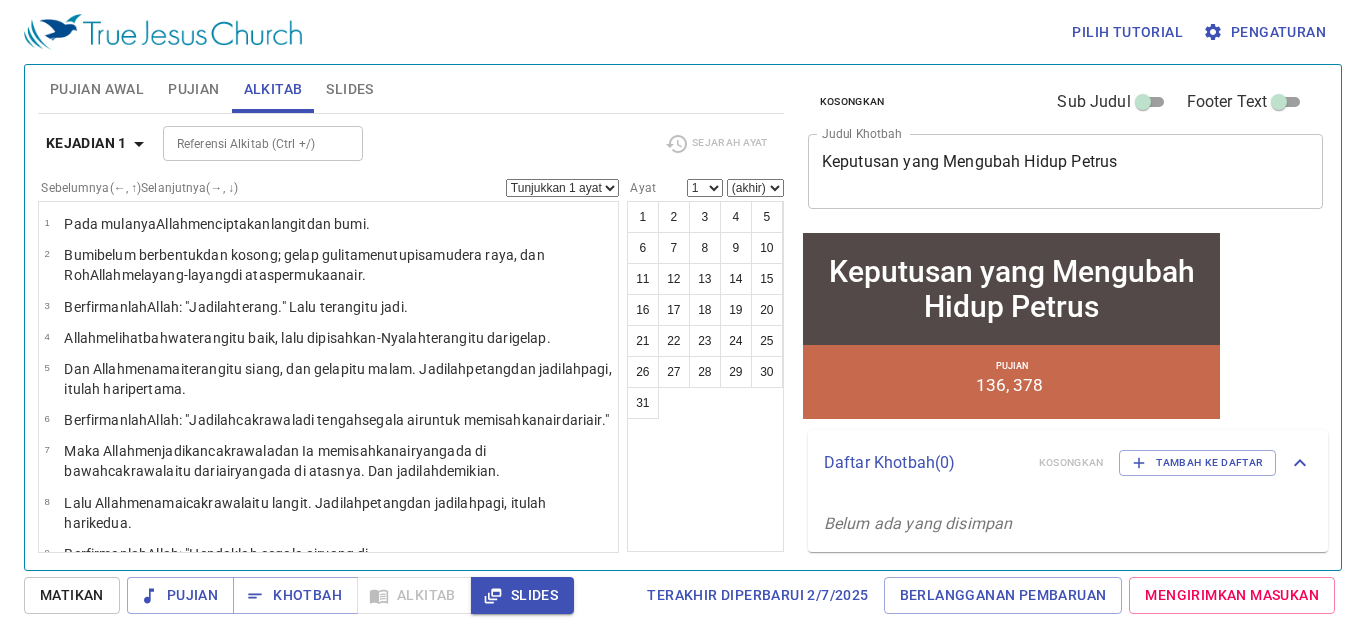 click on "Pujian Awal" at bounding box center [97, 89] 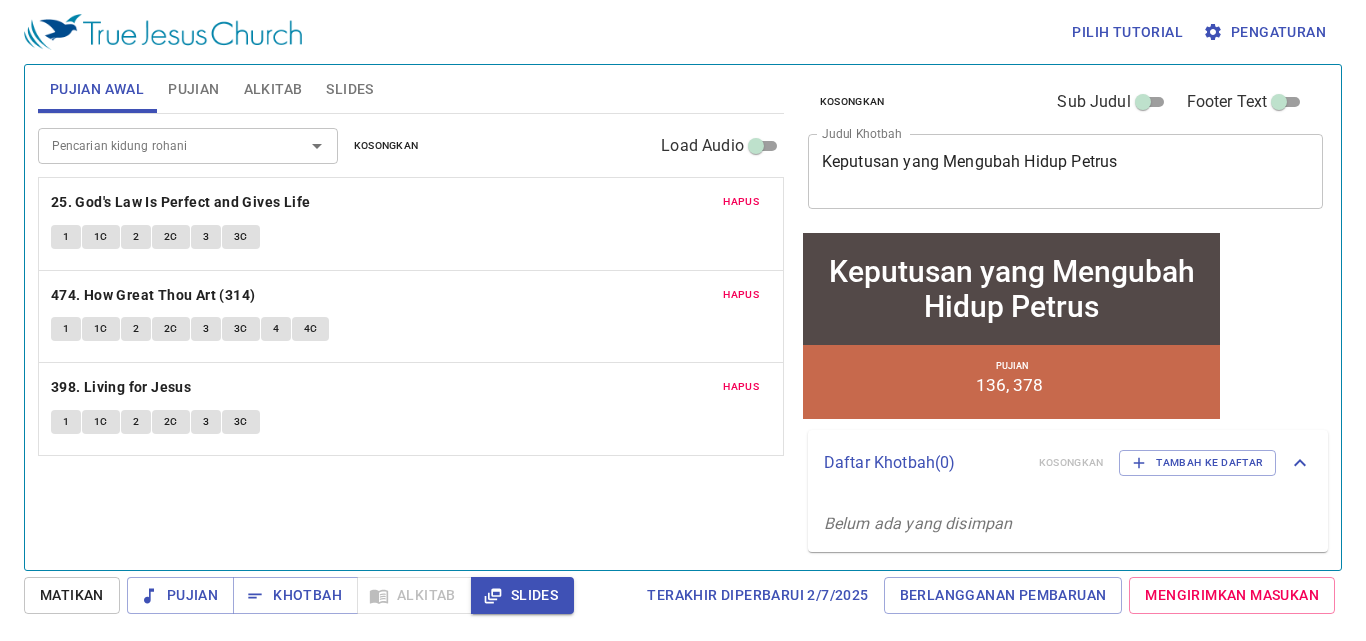 scroll, scrollTop: 0, scrollLeft: 0, axis: both 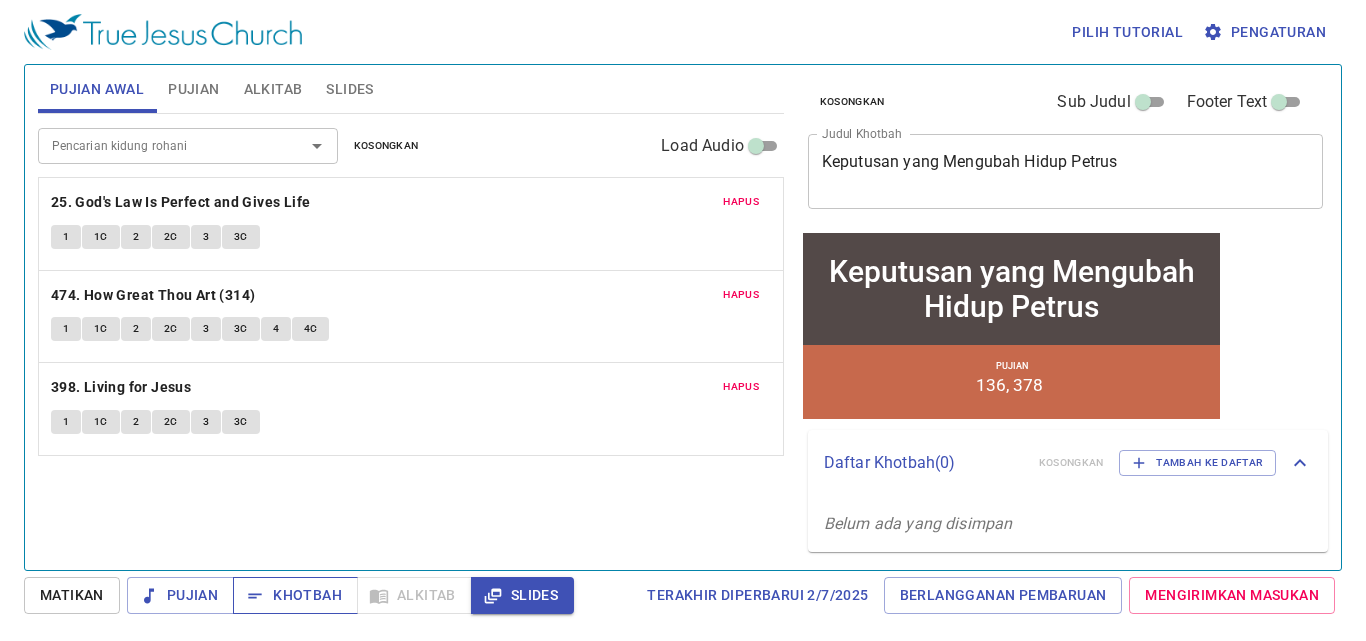 click on "Khotbah" at bounding box center [295, 595] 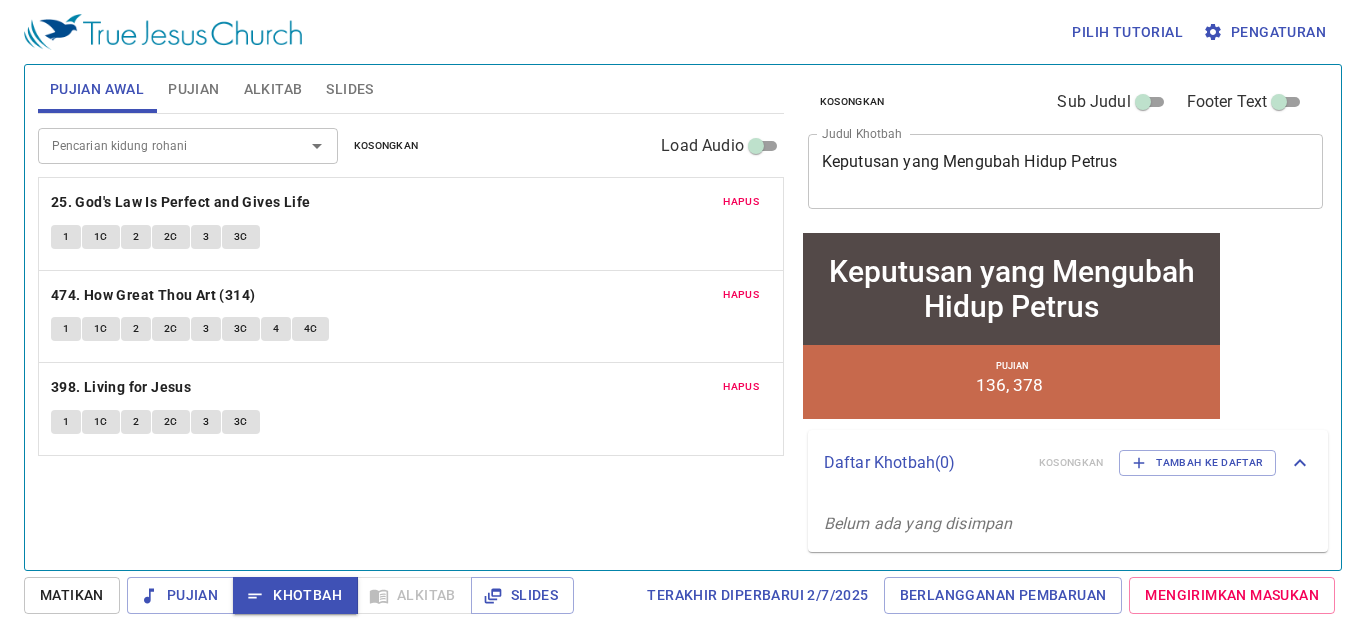 click on "1" at bounding box center [66, 237] 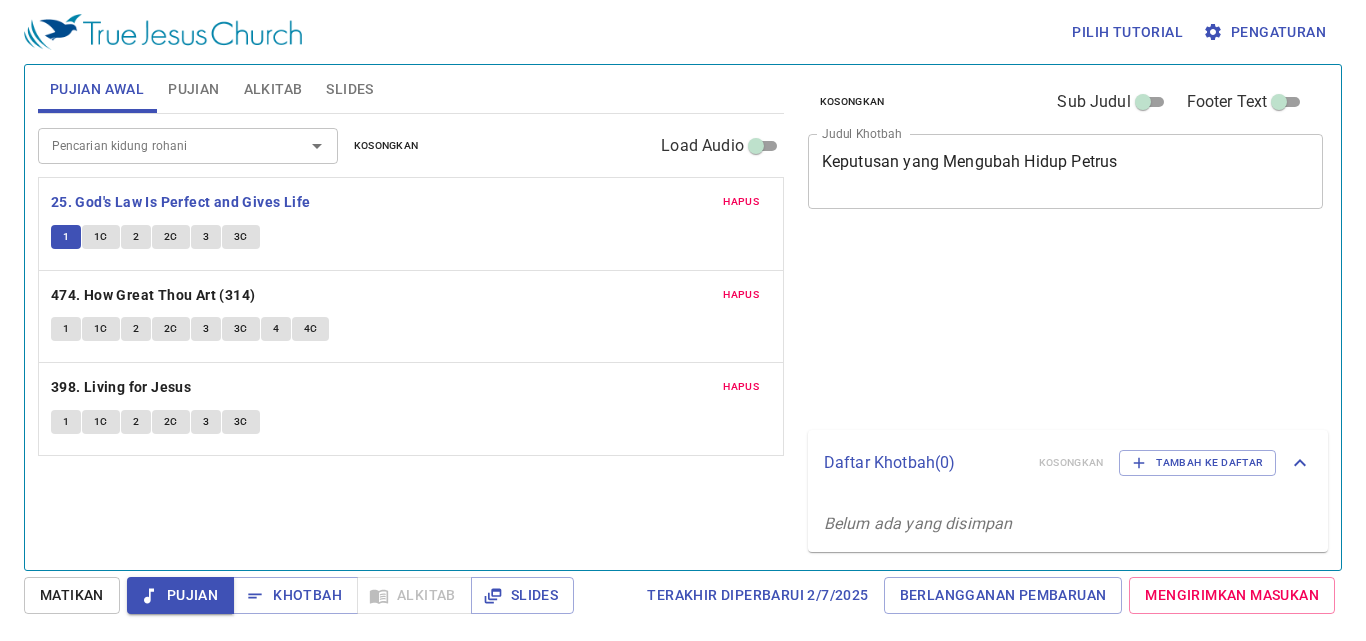 scroll, scrollTop: 0, scrollLeft: 0, axis: both 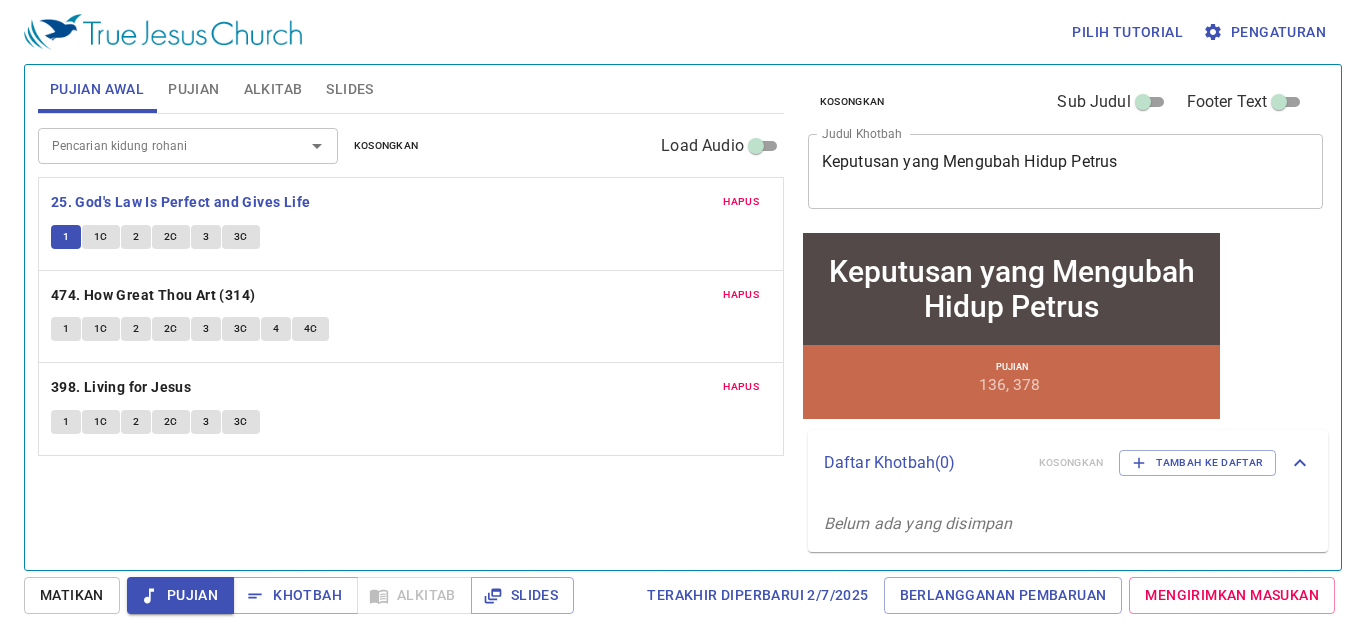 drag, startPoint x: 98, startPoint y: 241, endPoint x: 106, endPoint y: 273, distance: 32.984844 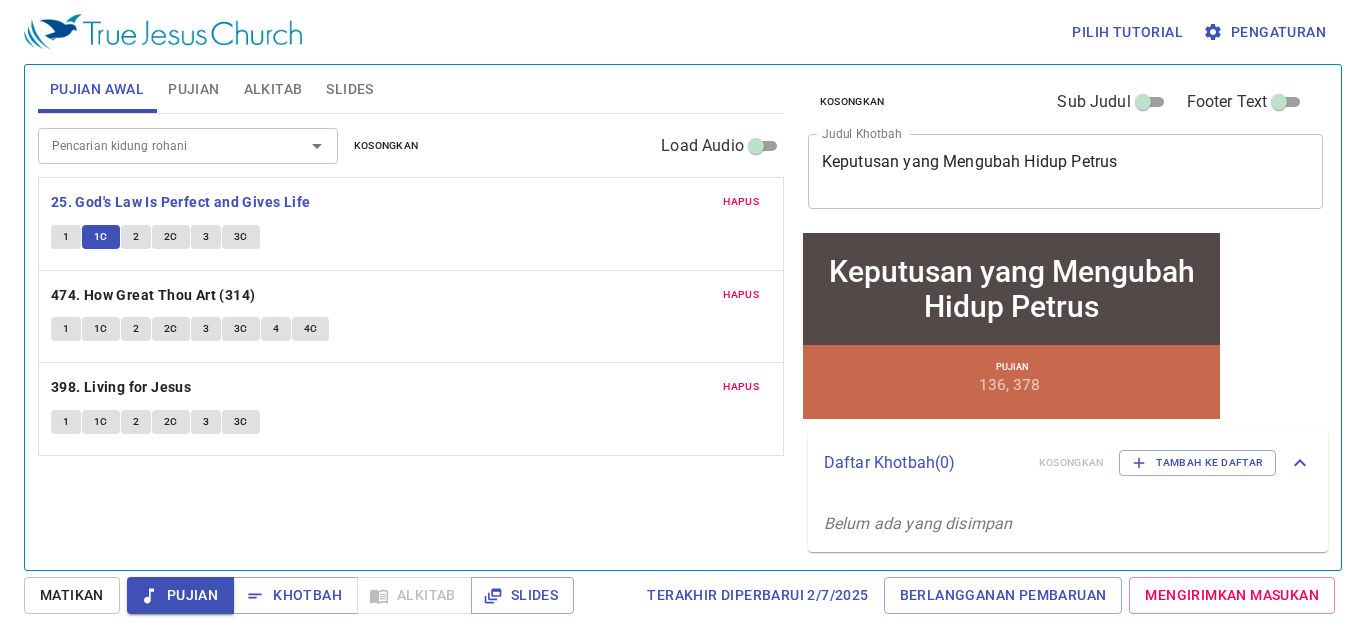 click on "2" at bounding box center [136, 237] 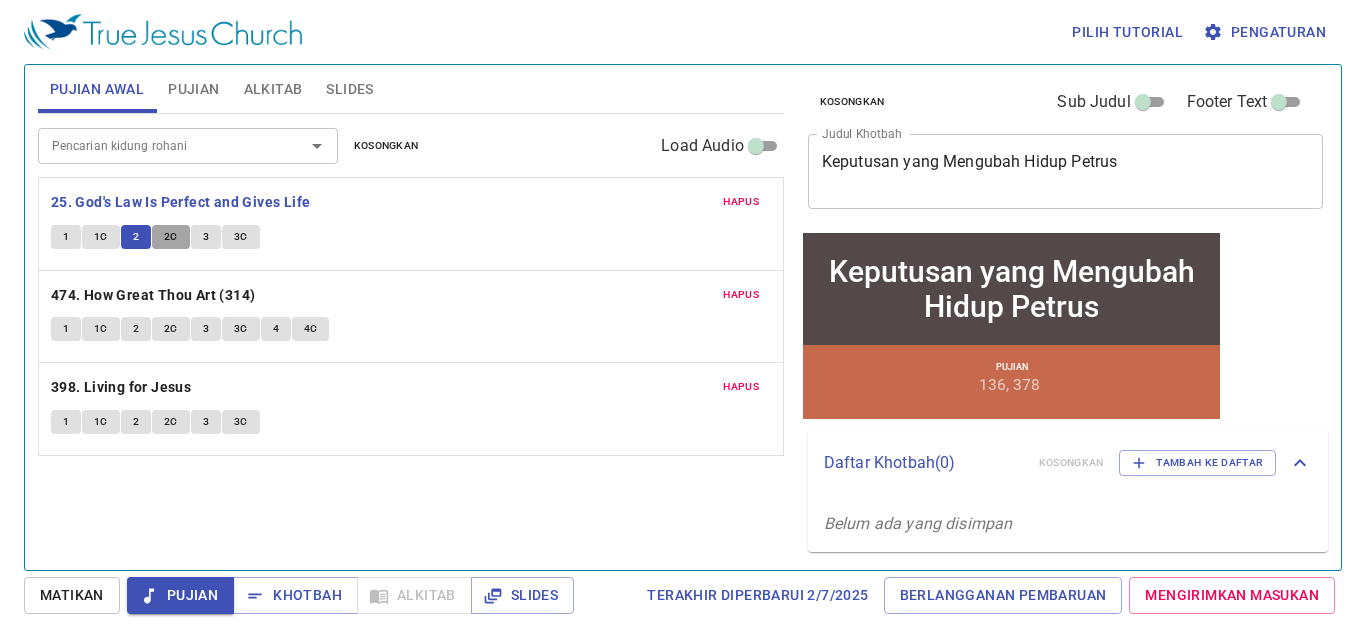 click on "2C" at bounding box center (171, 237) 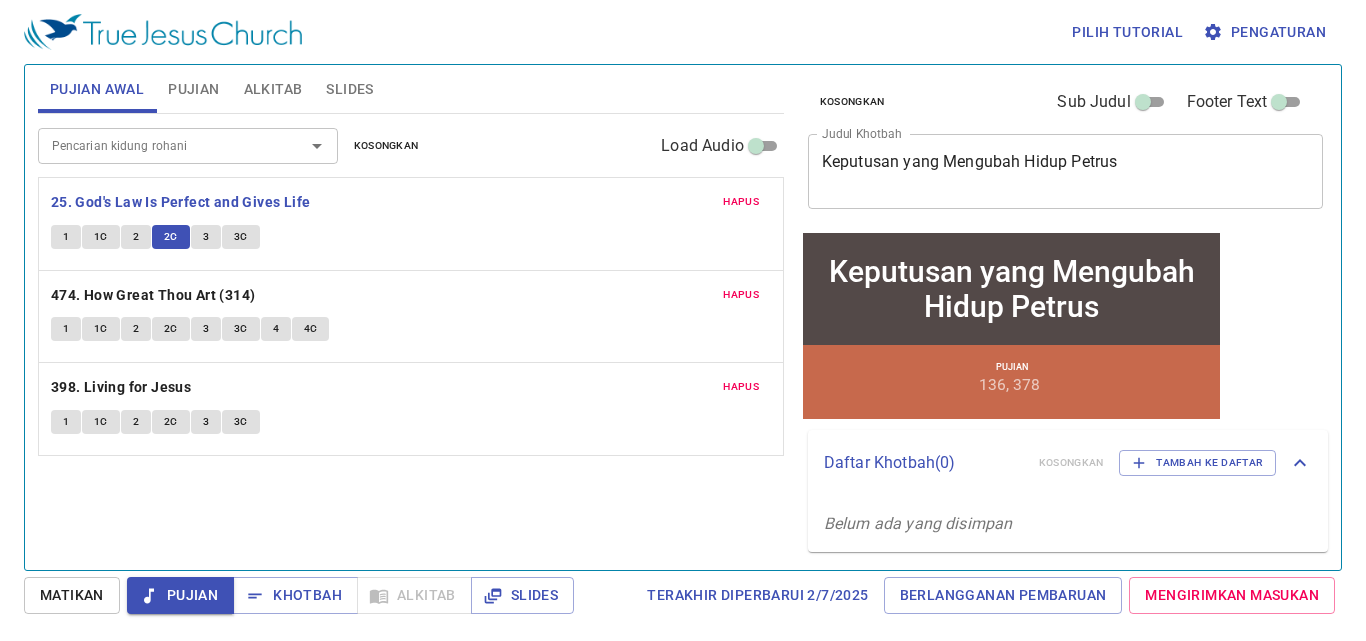click on "3" at bounding box center [206, 237] 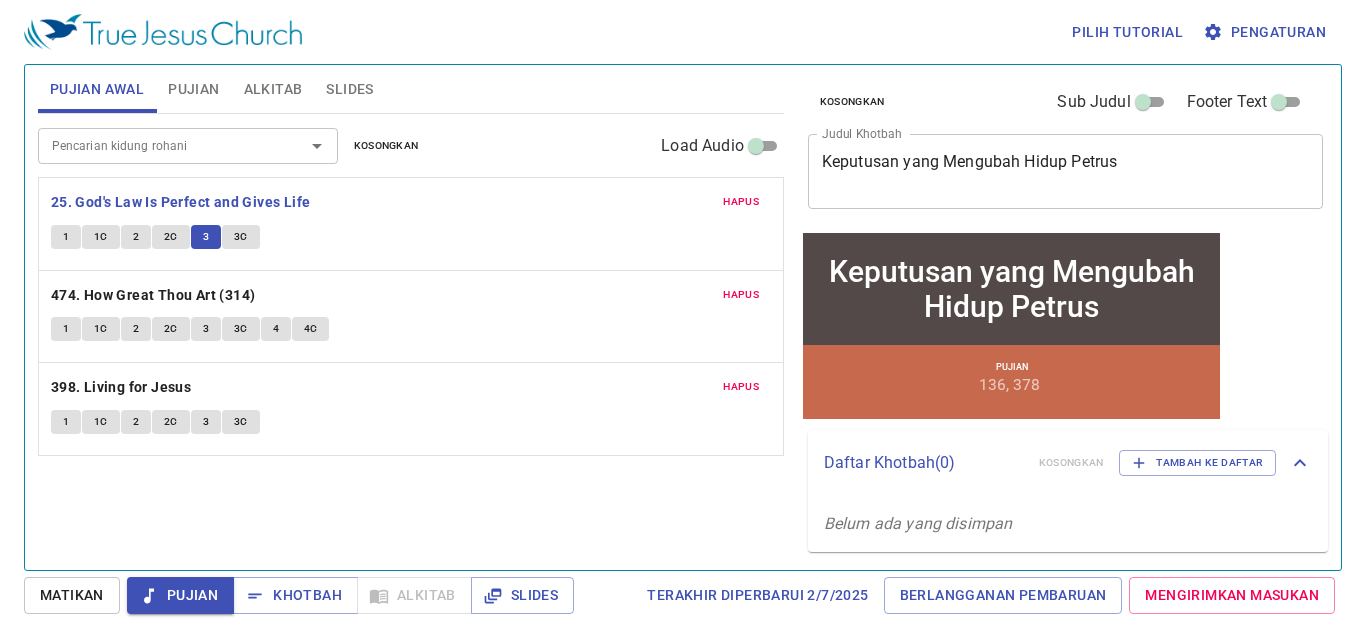click on "3C" at bounding box center [241, 237] 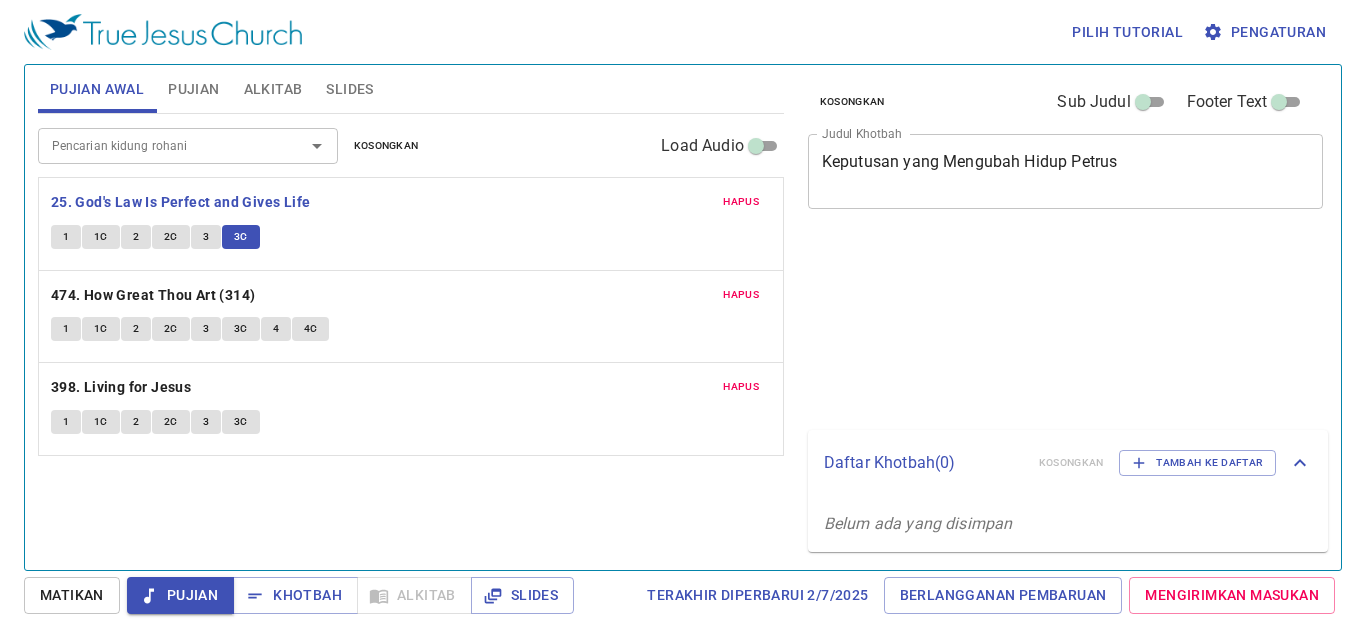 scroll, scrollTop: 0, scrollLeft: 0, axis: both 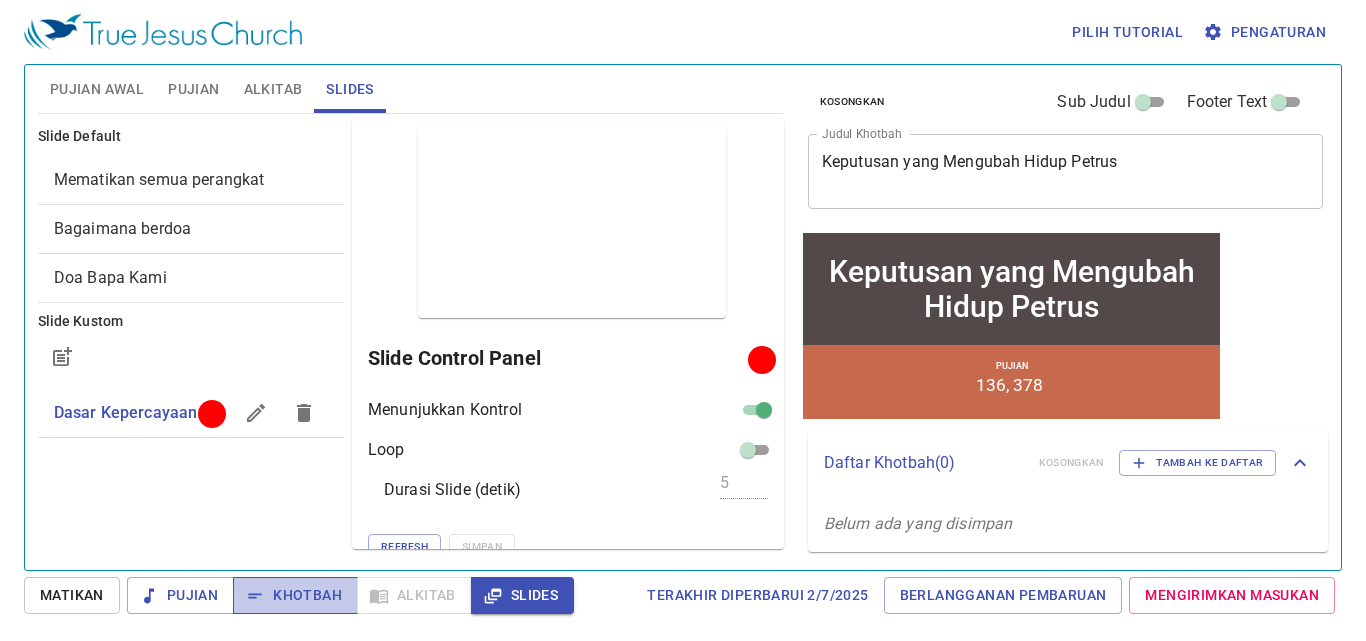 click on "Khotbah" at bounding box center (295, 595) 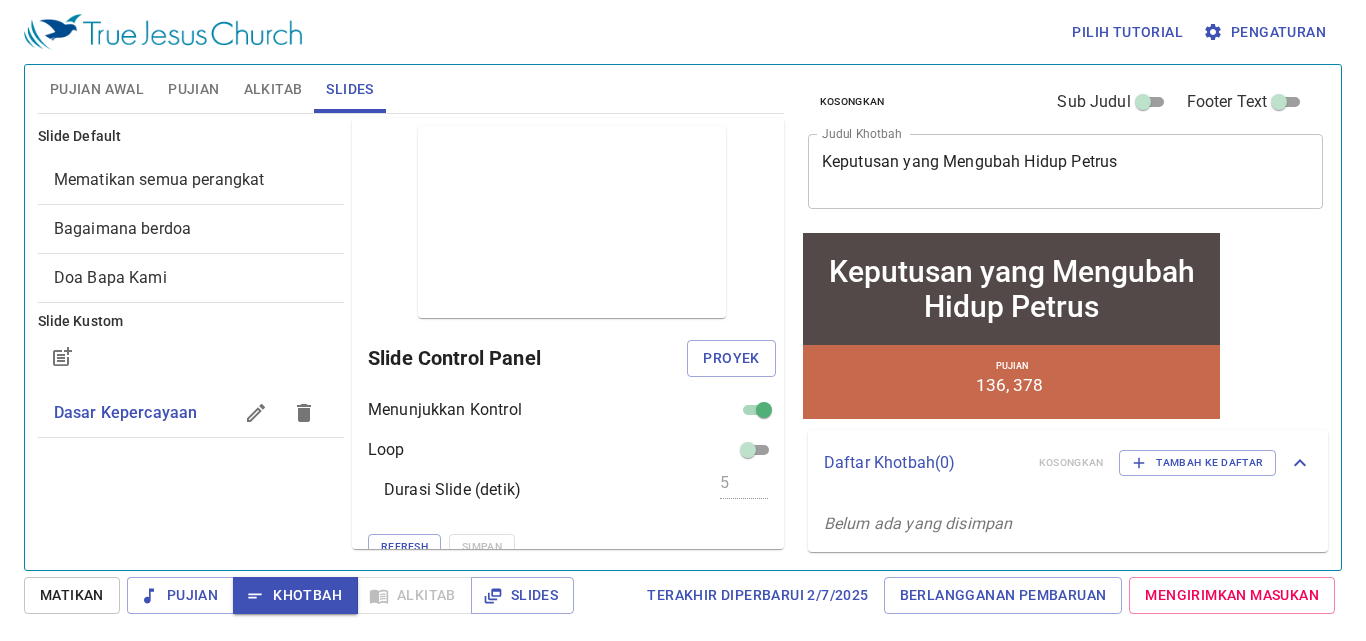 scroll, scrollTop: 0, scrollLeft: 0, axis: both 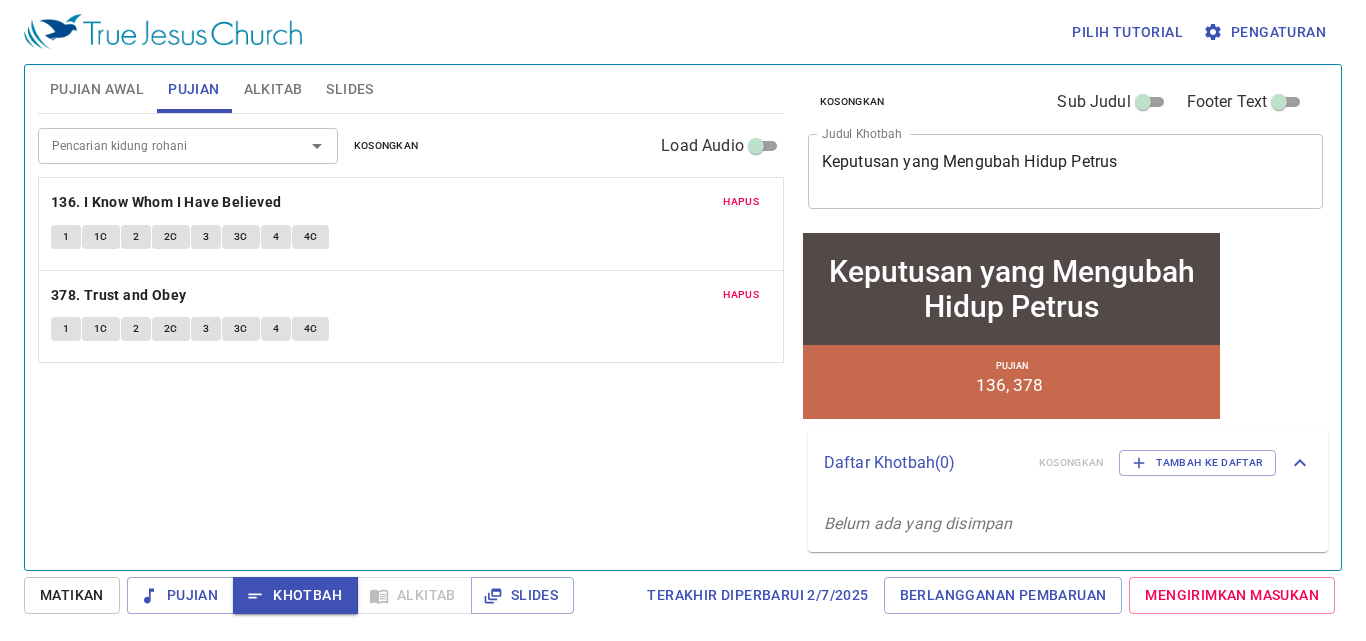 click on "Pujian Awal" at bounding box center [97, 89] 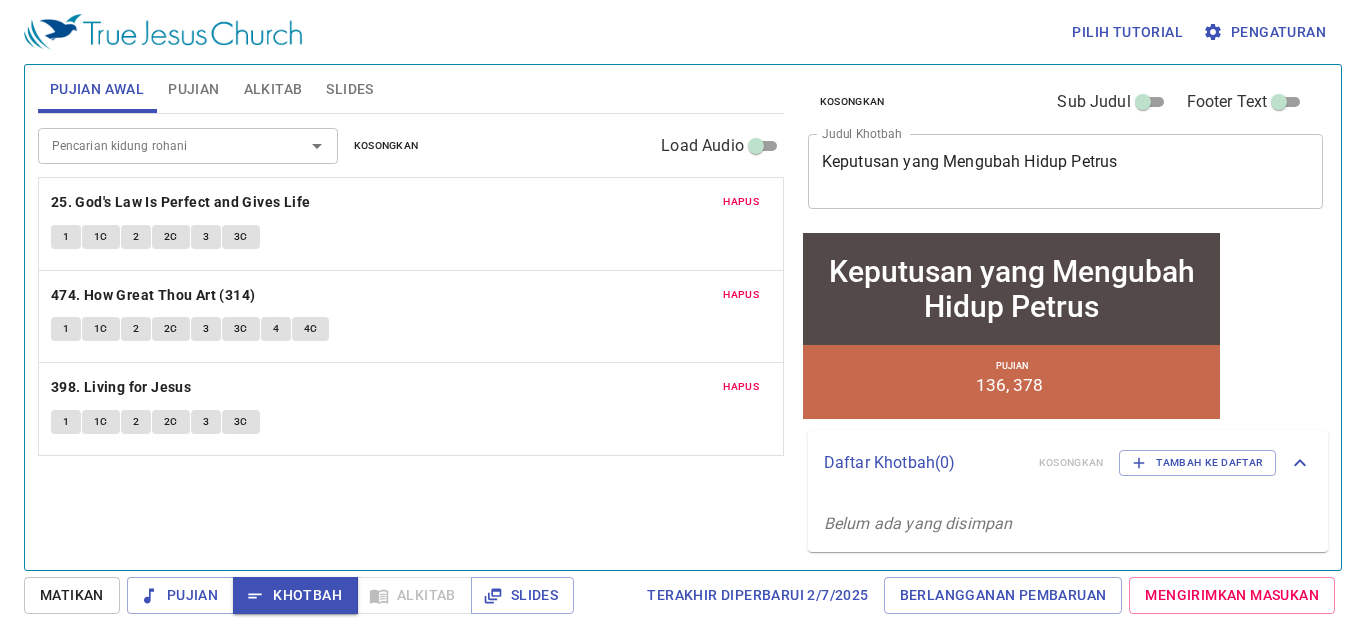 click on "Hapus" at bounding box center [741, 202] 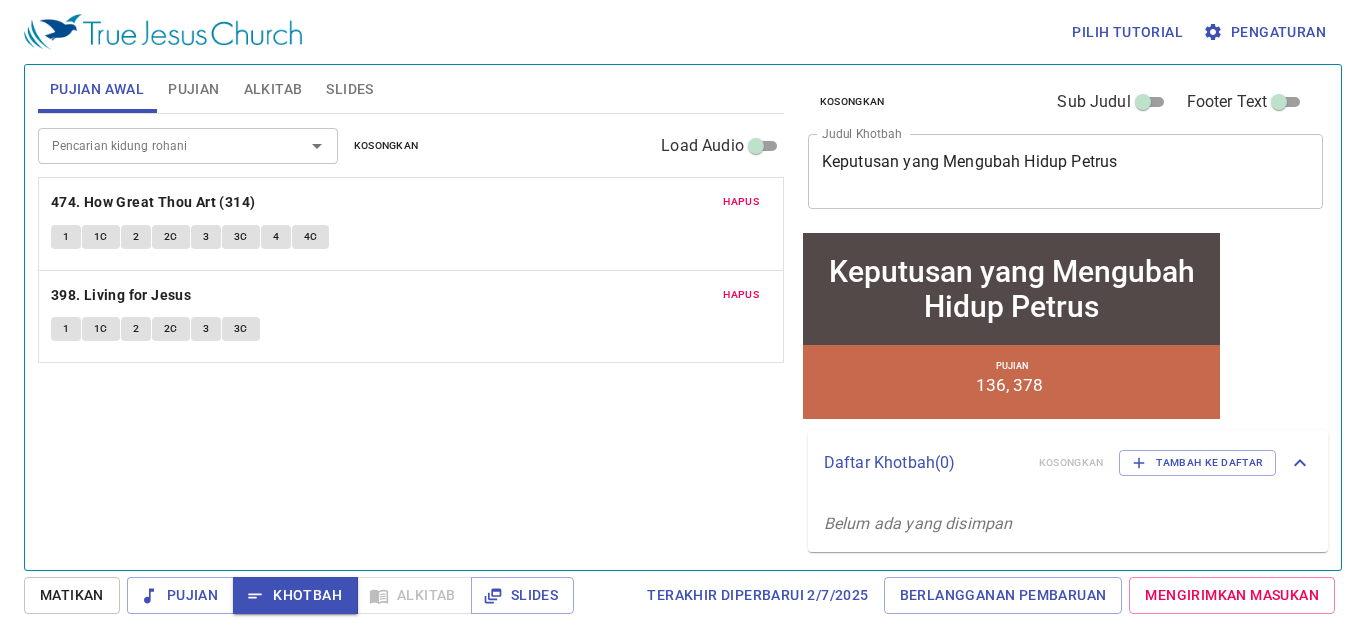 click on "Hapus" at bounding box center (741, 202) 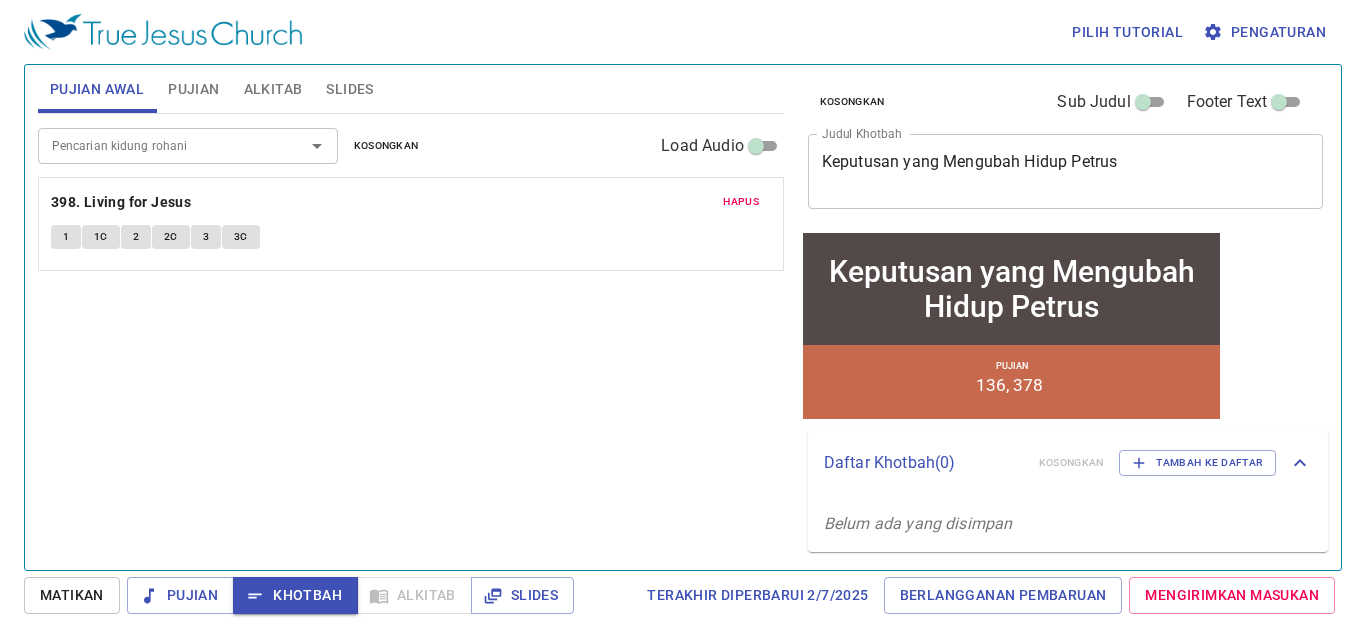 click on "Hapus" at bounding box center [741, 202] 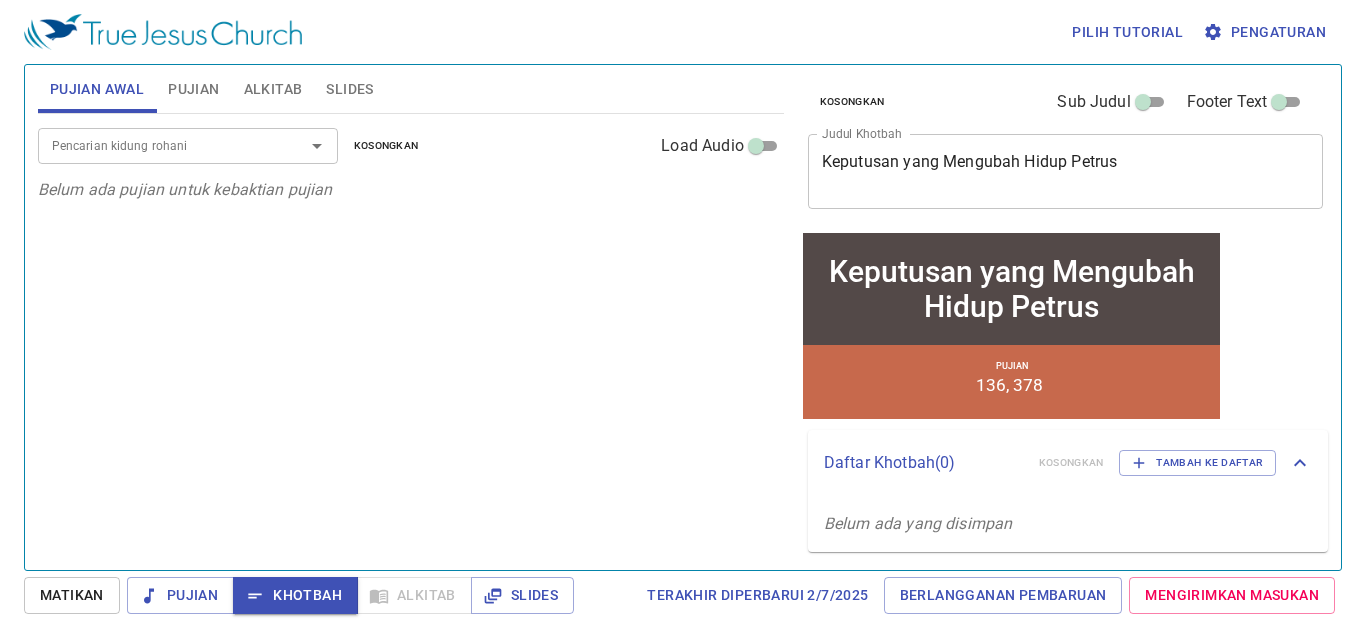 click on "Pujian" at bounding box center (193, 89) 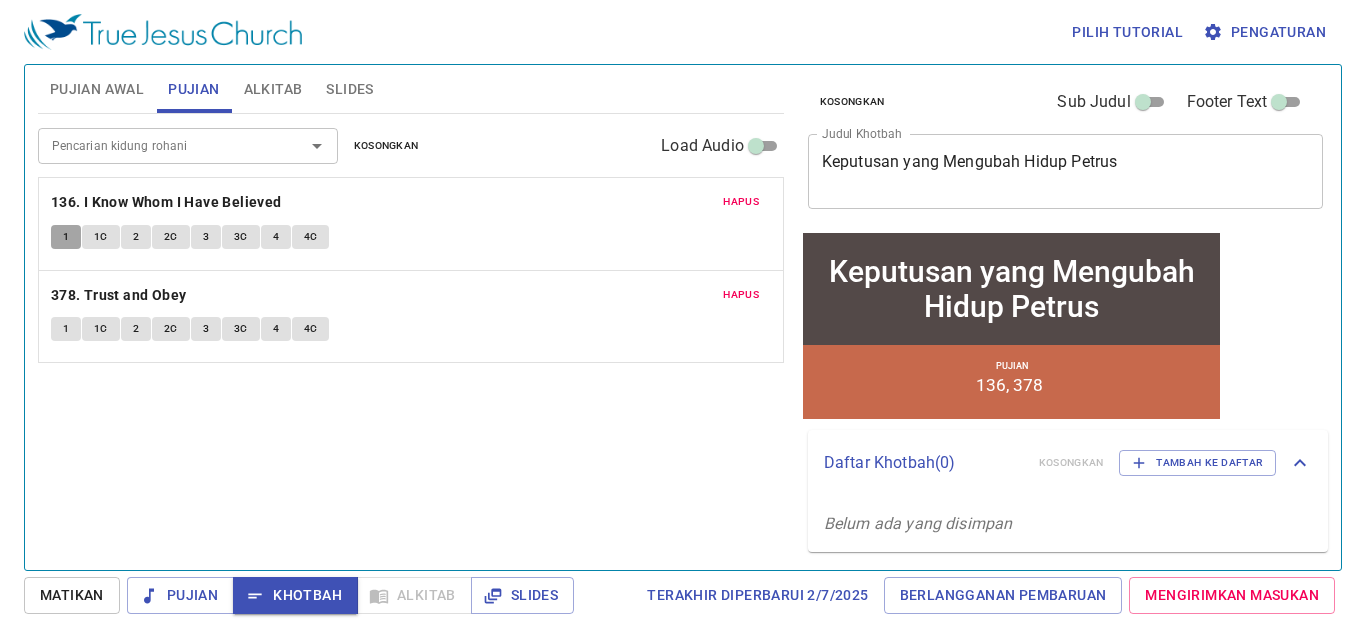 click on "1" at bounding box center (66, 237) 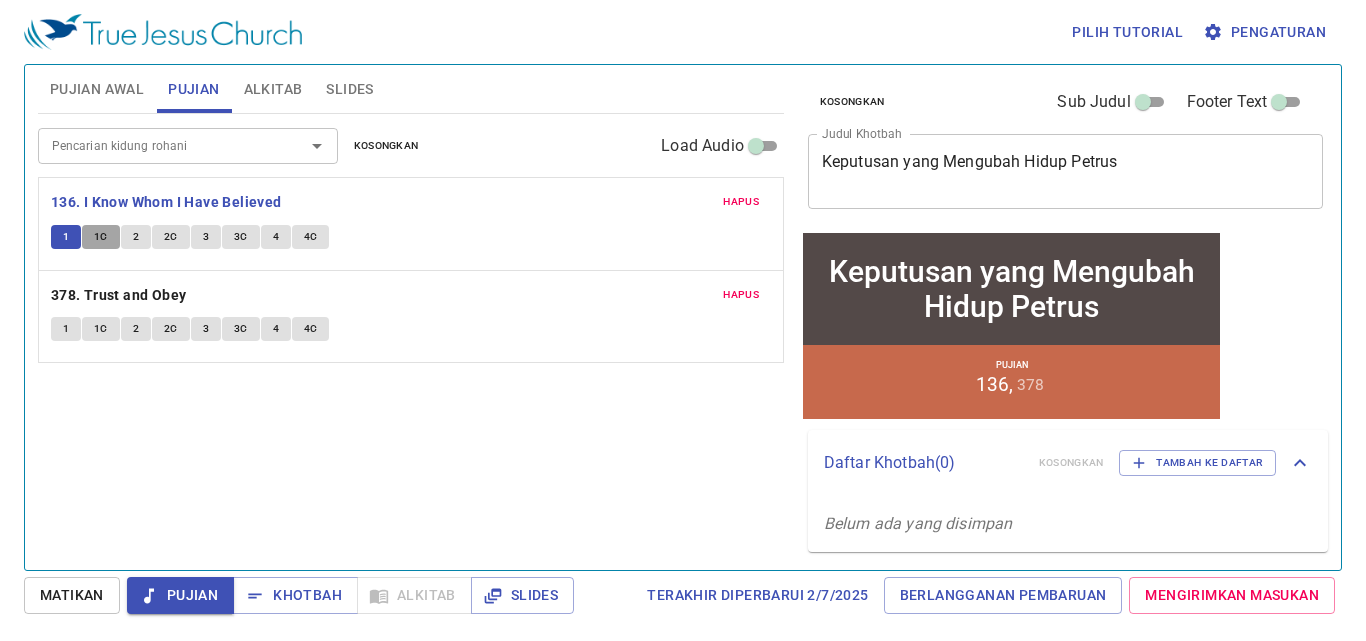 click on "1C" at bounding box center [101, 237] 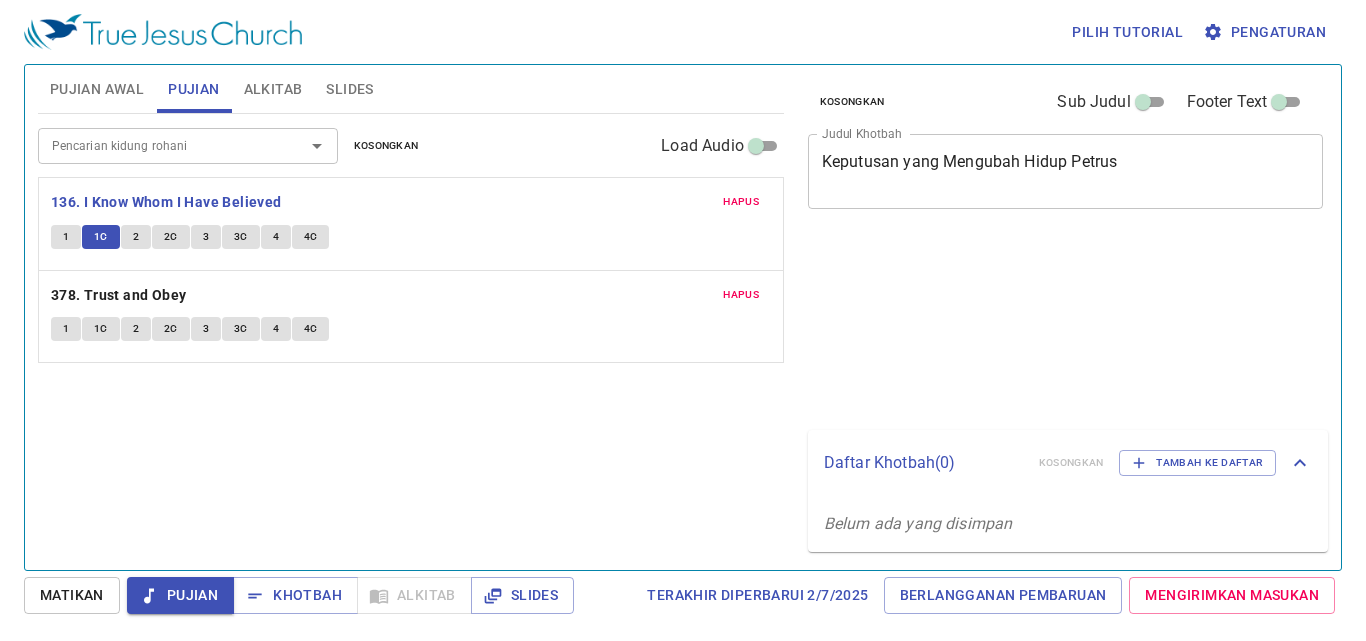 scroll, scrollTop: 0, scrollLeft: 0, axis: both 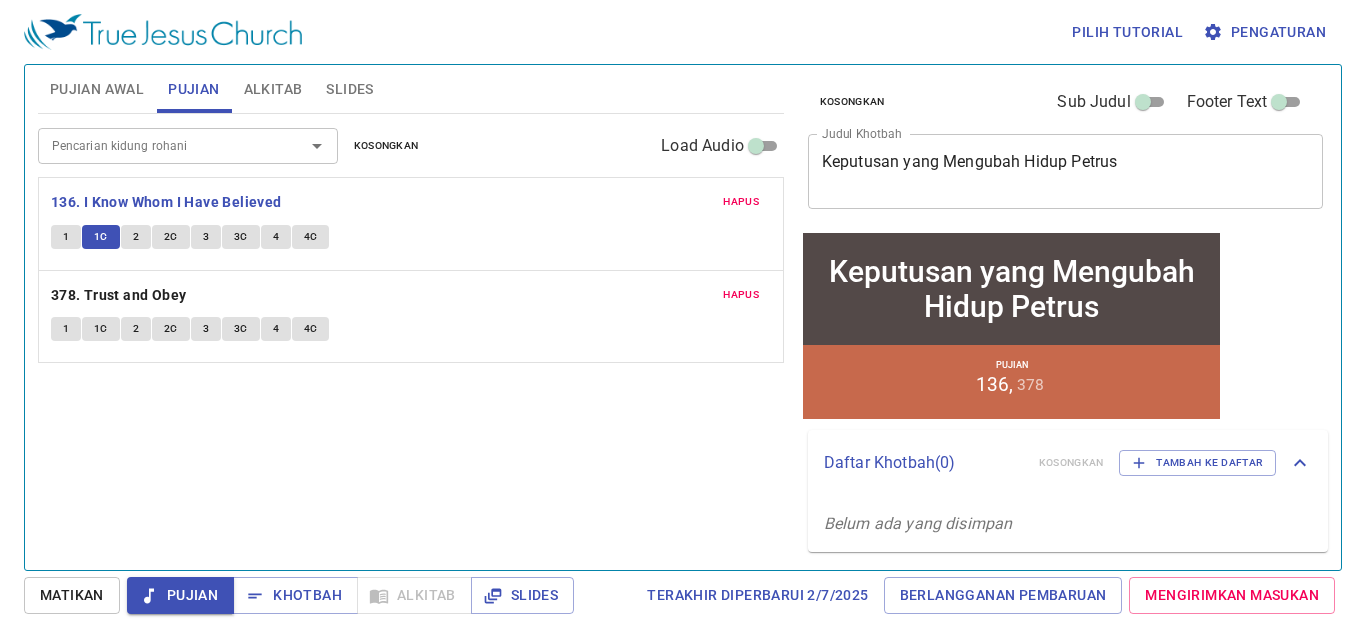 click on "2" at bounding box center [136, 237] 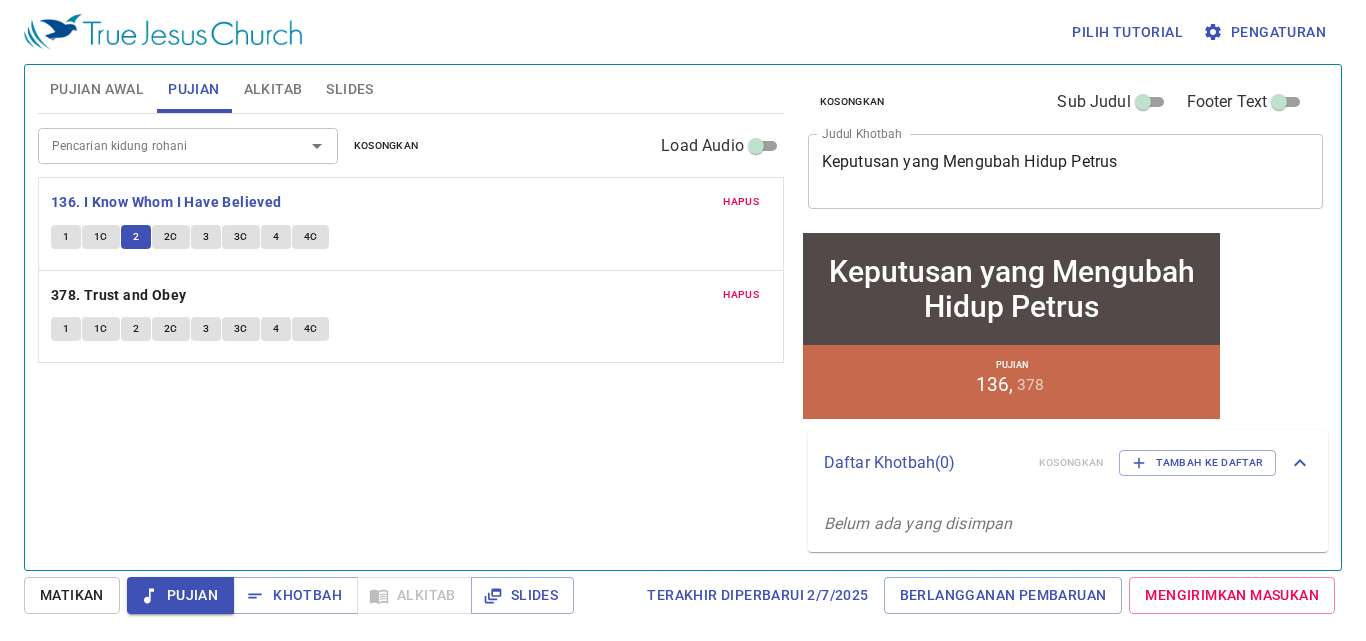 click on "2C" at bounding box center [171, 237] 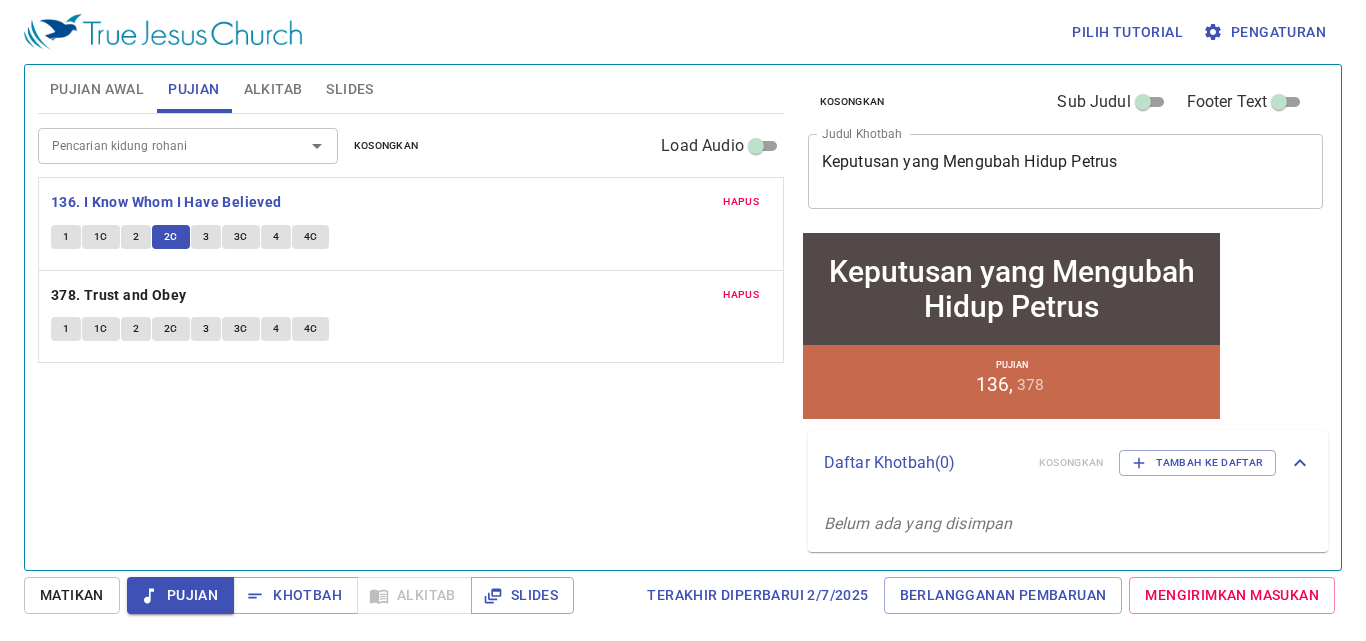 click on "3" at bounding box center [206, 237] 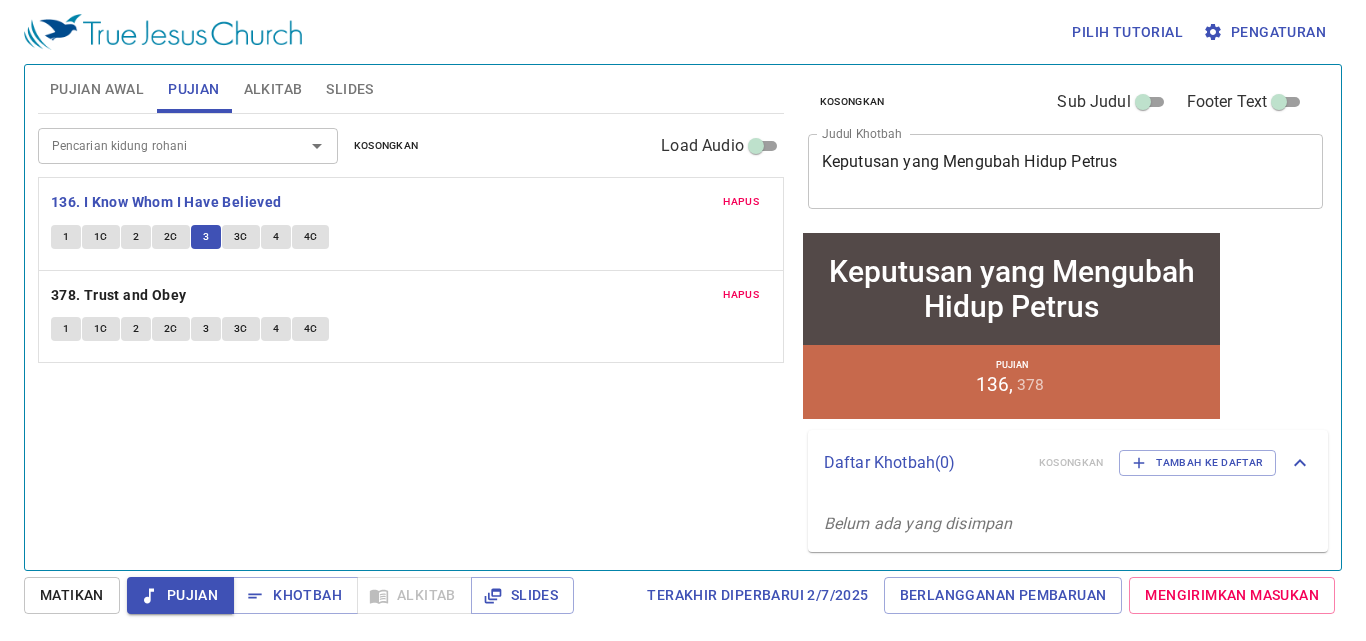 click on "3C" at bounding box center (241, 237) 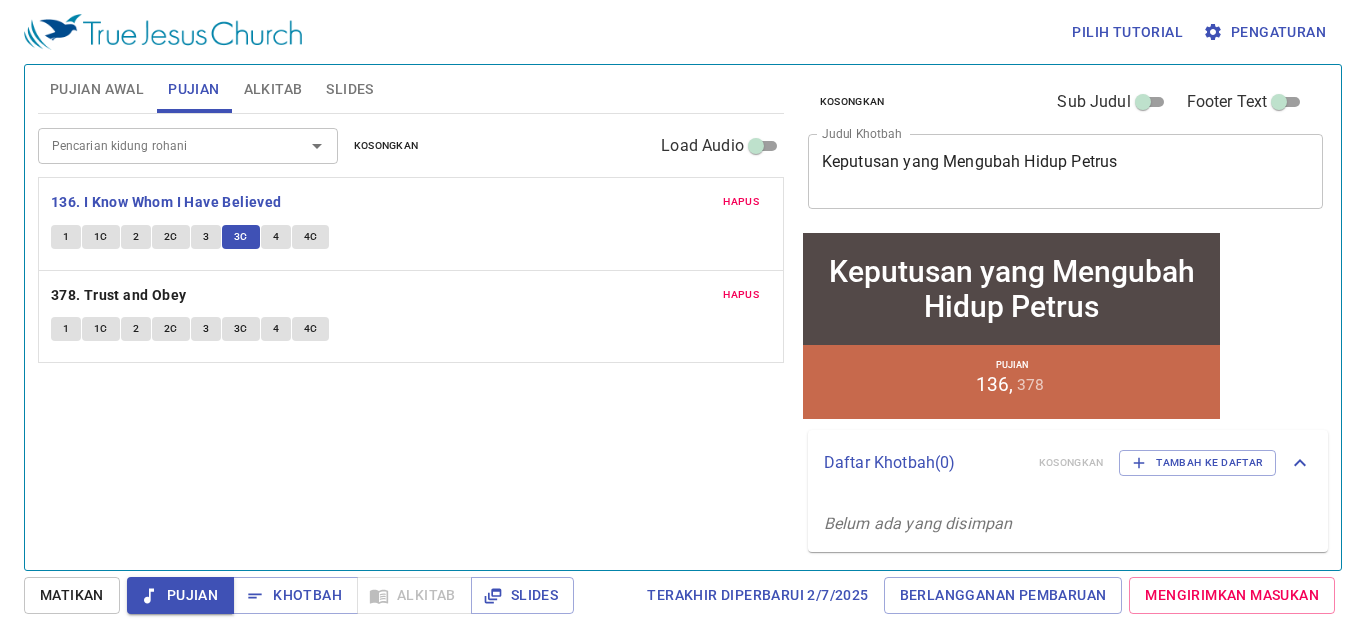 click on "4" at bounding box center [276, 237] 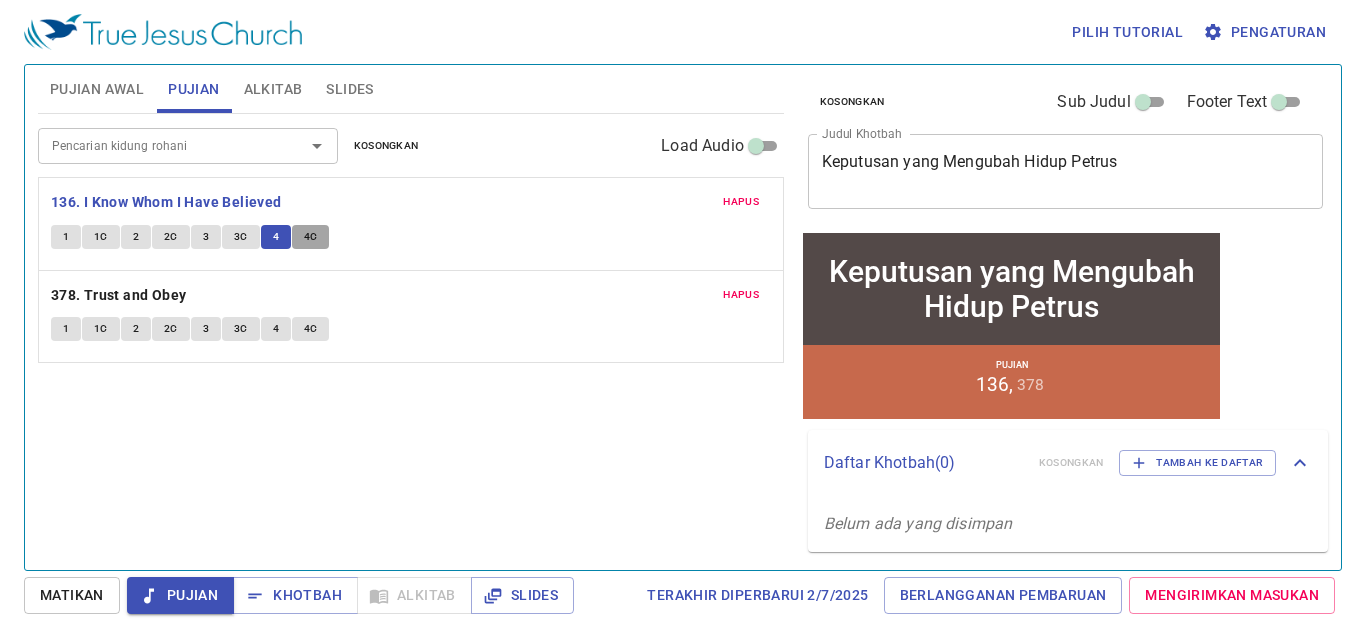 click on "4C" at bounding box center (311, 237) 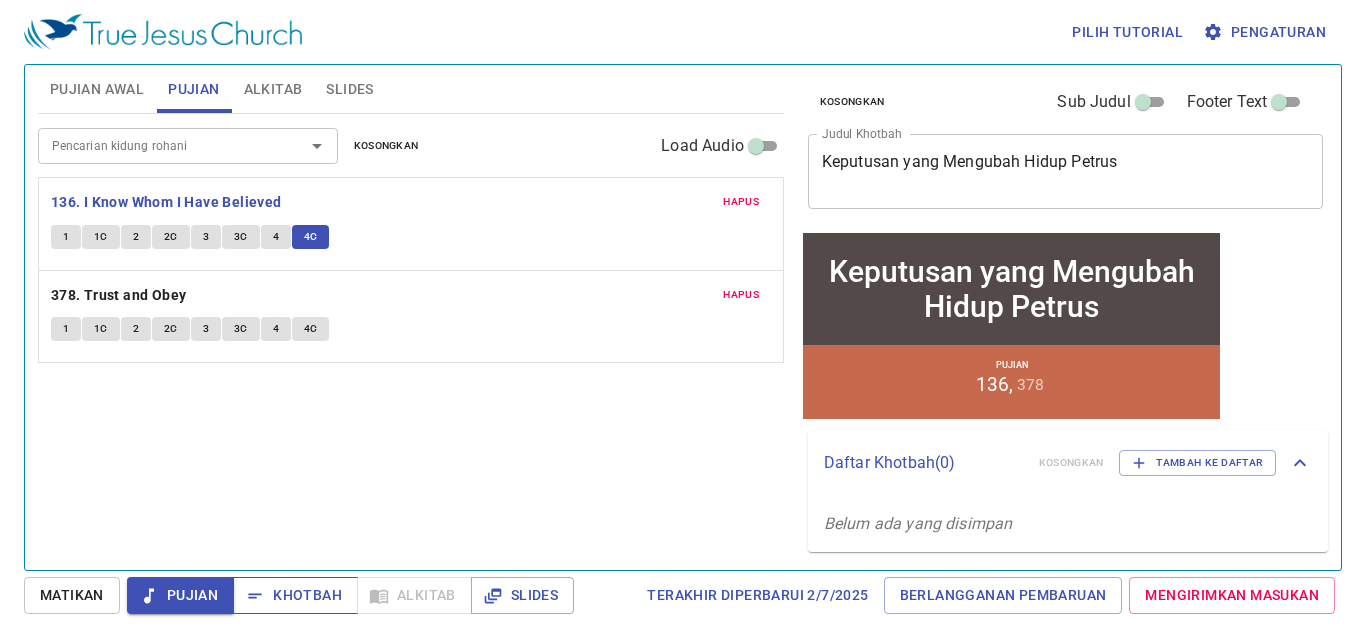 click on "Khotbah" at bounding box center [295, 595] 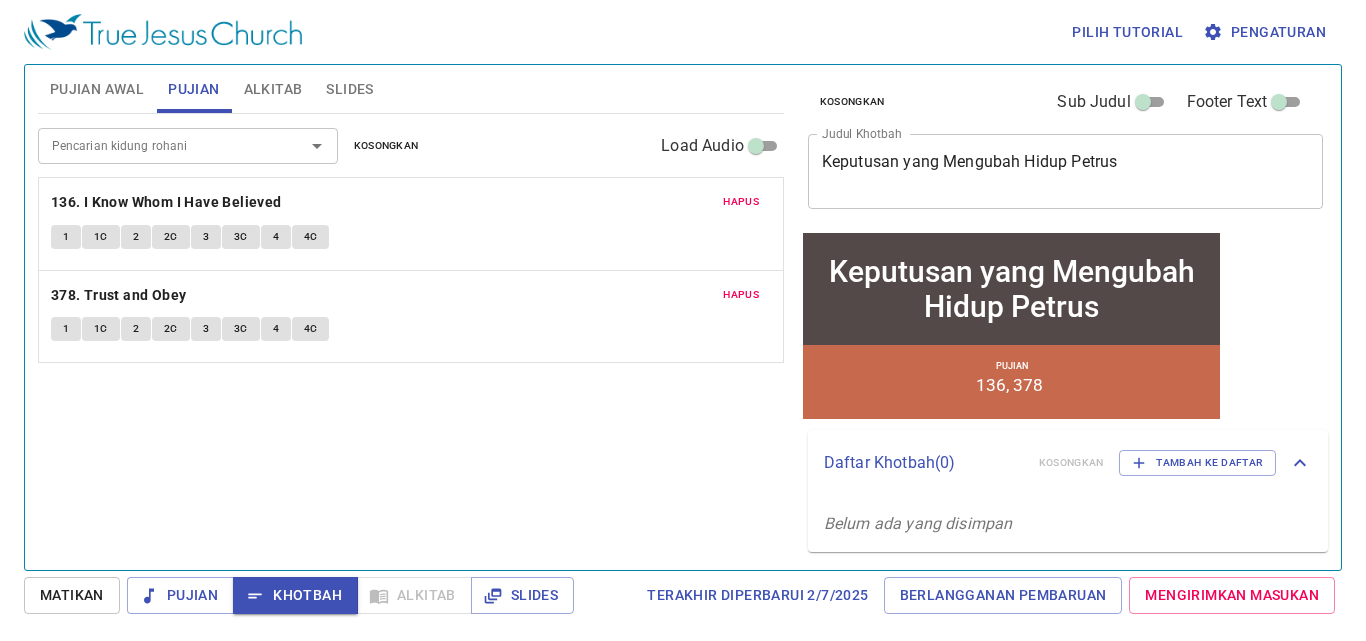 scroll, scrollTop: 0, scrollLeft: 0, axis: both 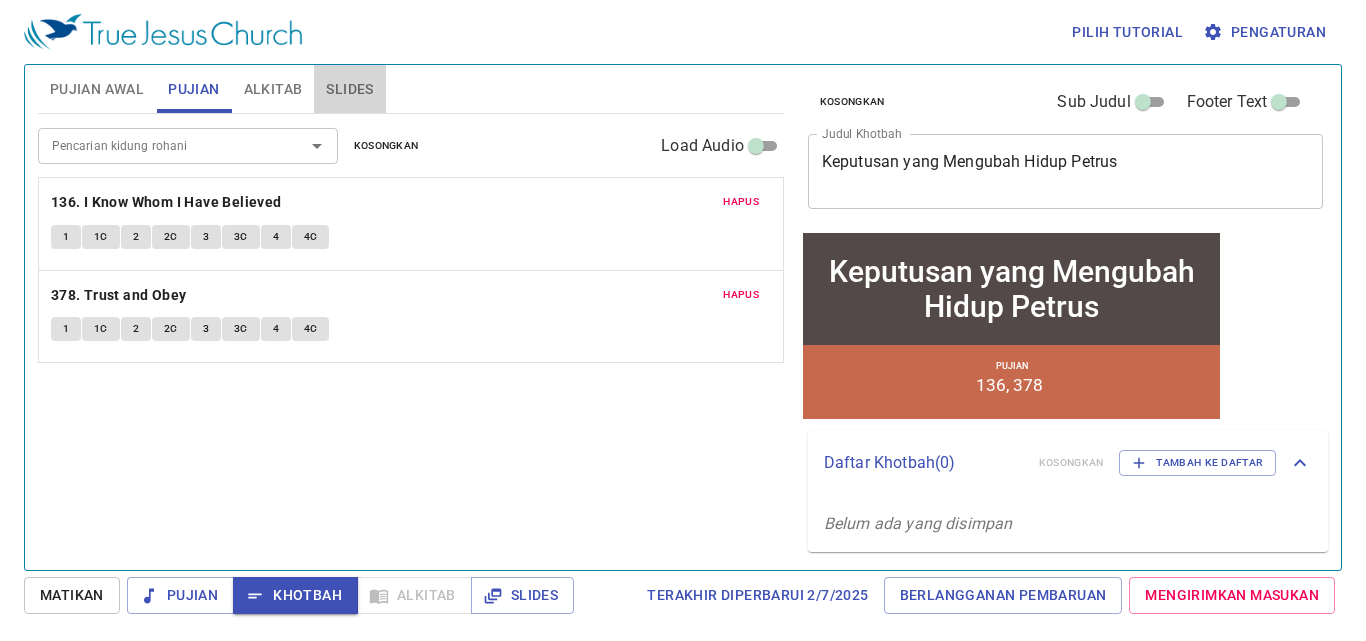 click on "Slides" at bounding box center [349, 89] 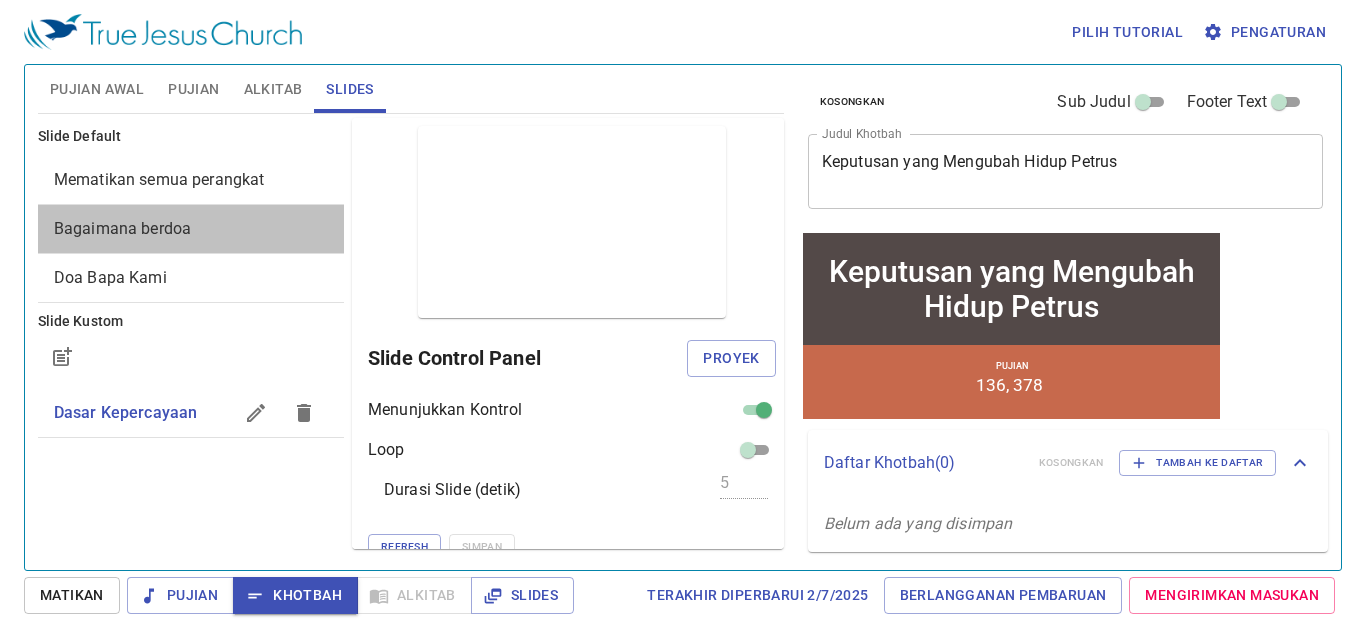 drag, startPoint x: 126, startPoint y: 238, endPoint x: 183, endPoint y: 246, distance: 57.558666 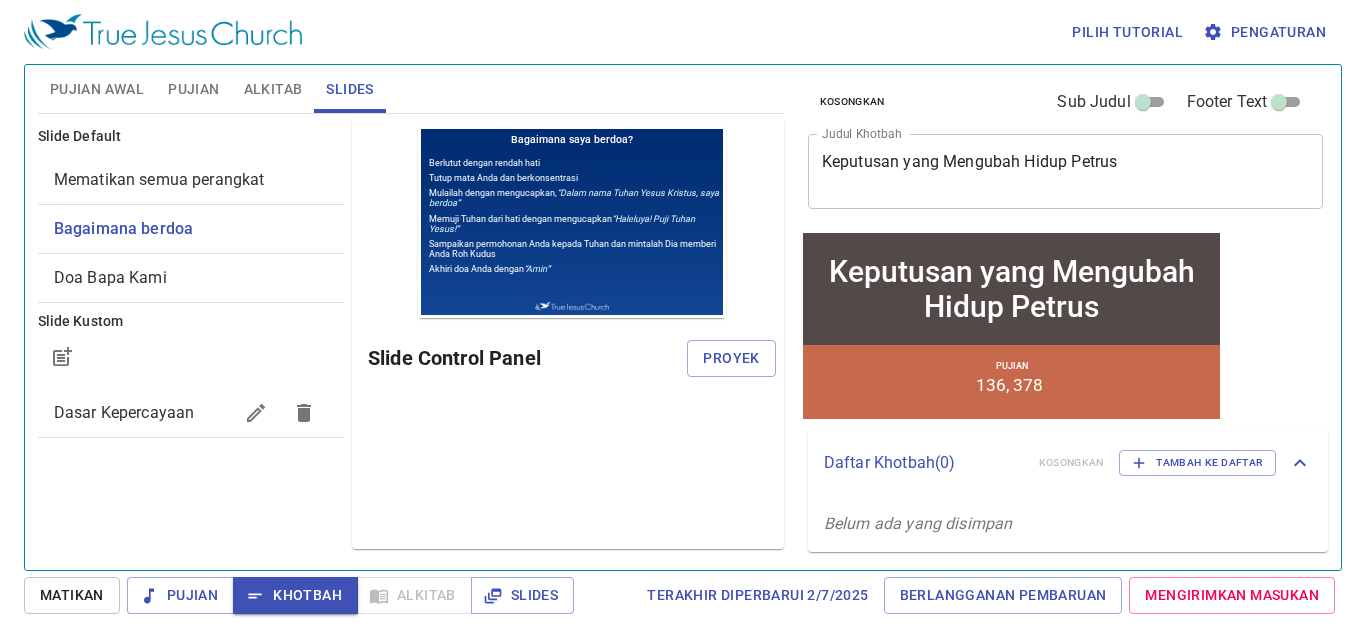 scroll, scrollTop: 0, scrollLeft: 0, axis: both 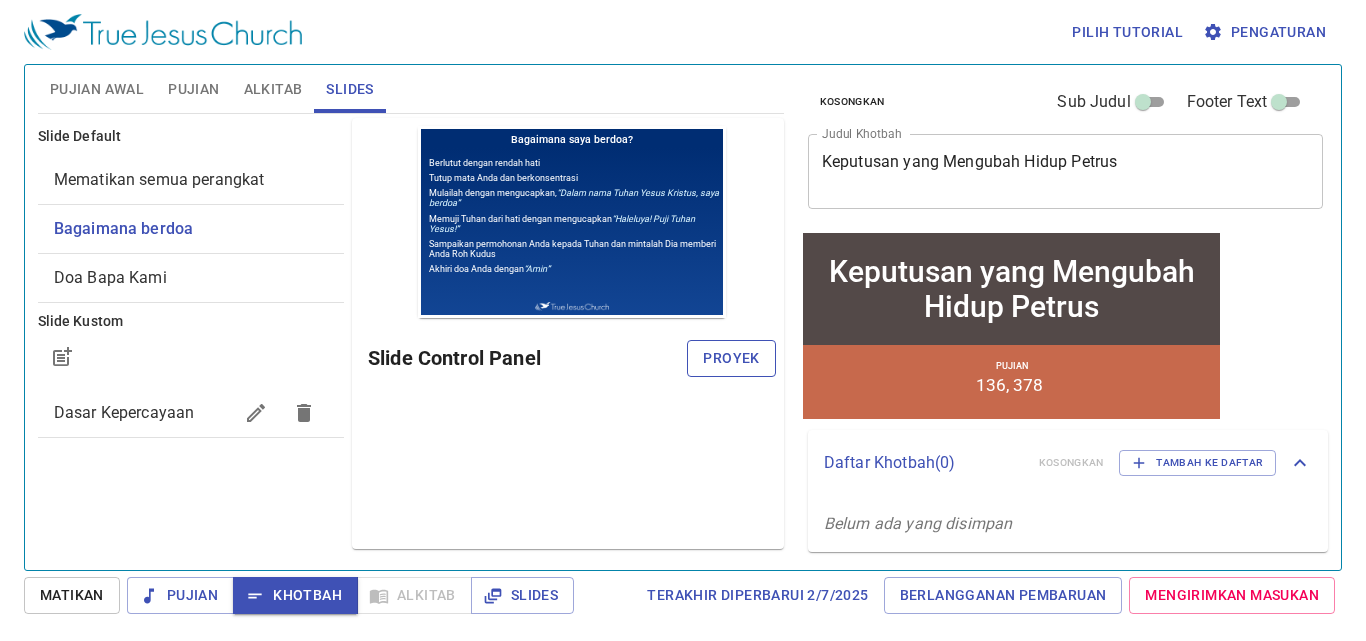 click on "Proyek" at bounding box center [731, 358] 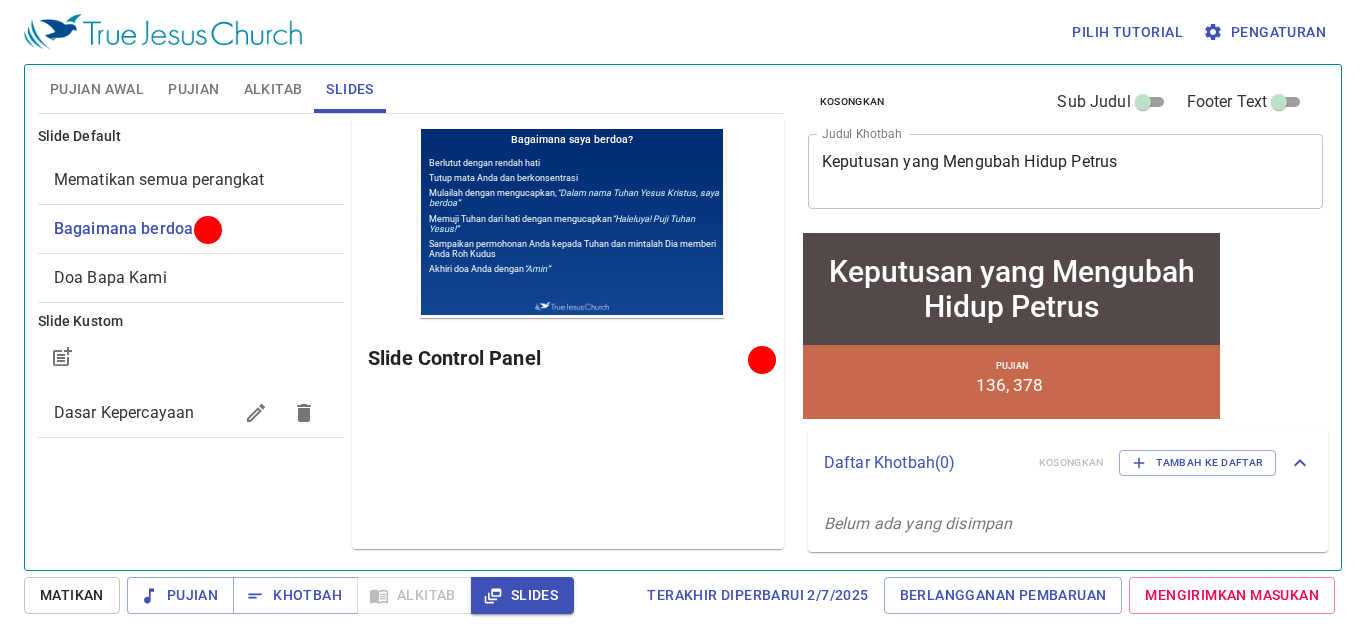 click on "Pujian" at bounding box center [193, 89] 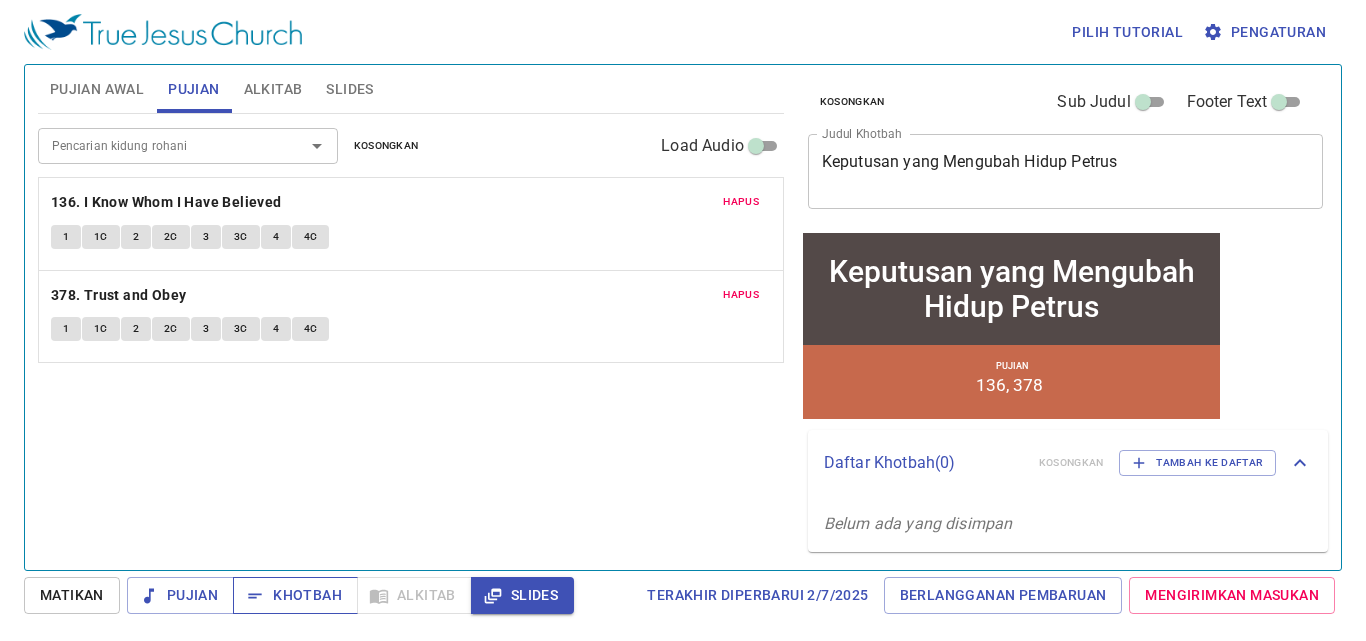 click on "Khotbah" at bounding box center (295, 595) 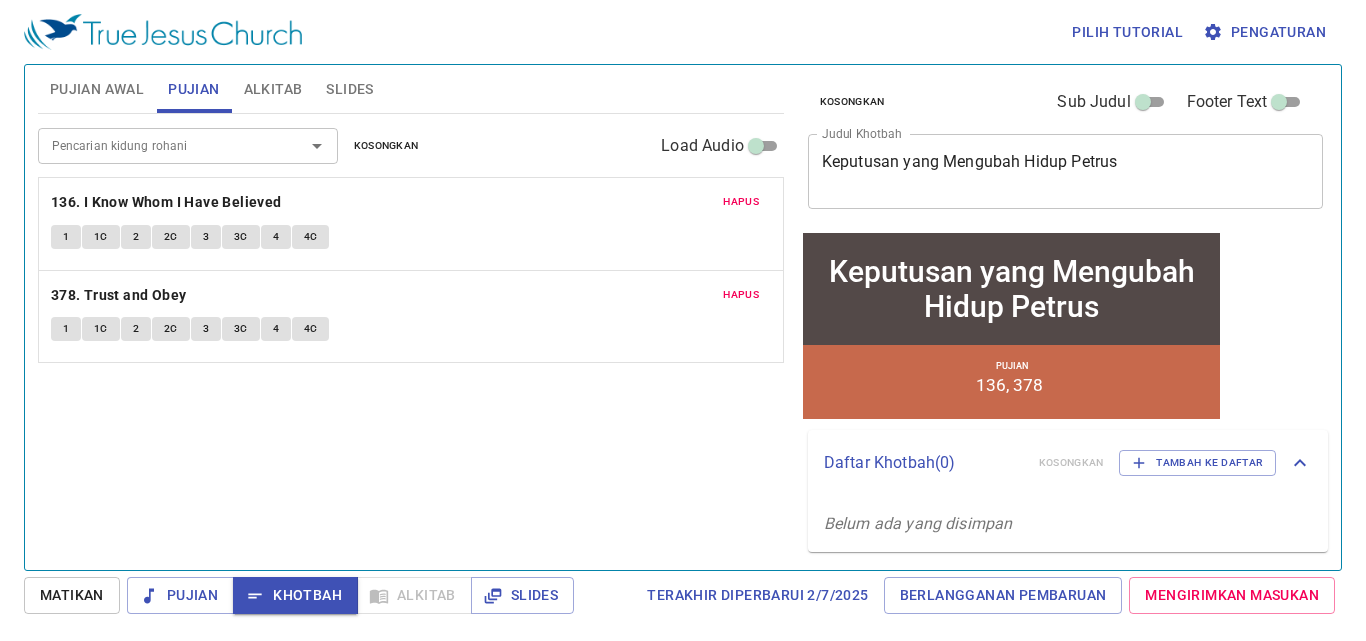 scroll, scrollTop: 0, scrollLeft: 0, axis: both 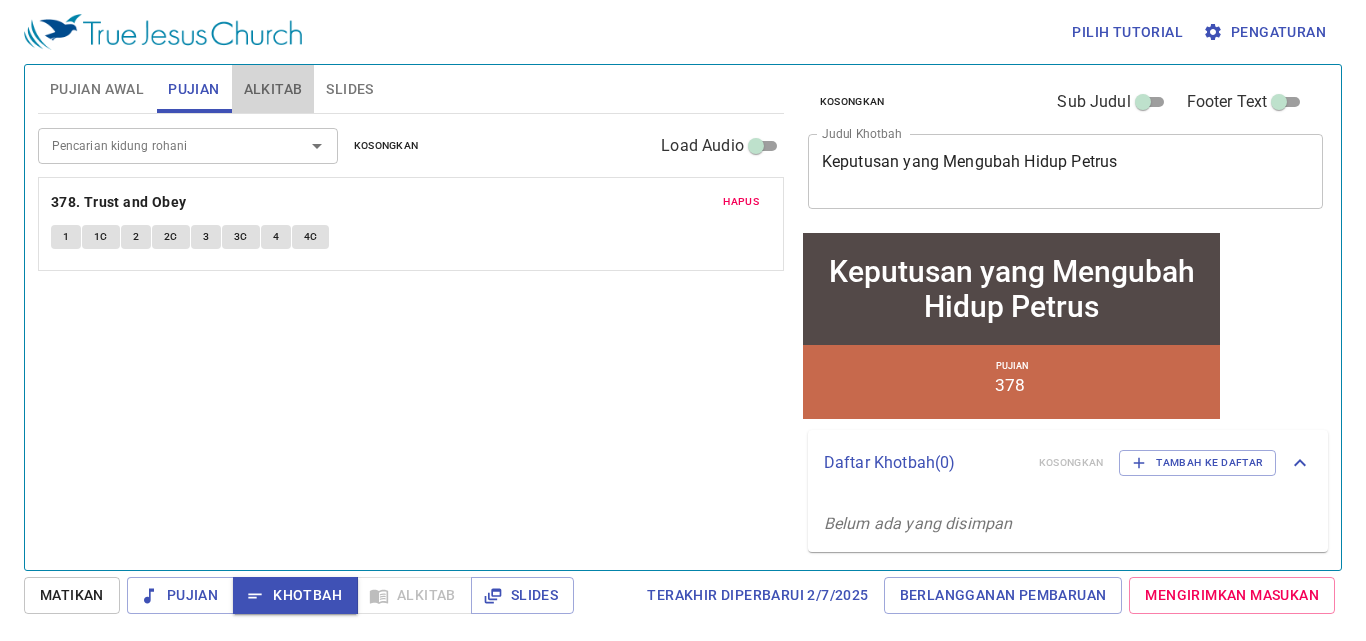 click on "Alkitab" at bounding box center [273, 89] 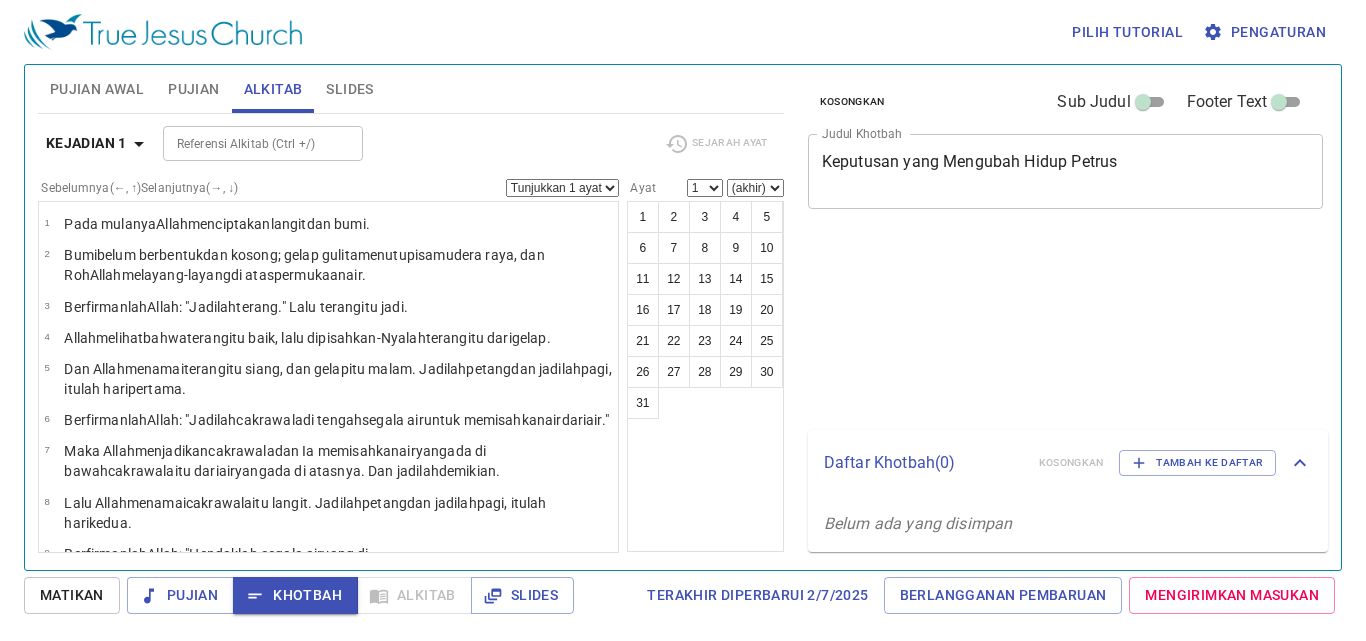 scroll, scrollTop: 0, scrollLeft: 0, axis: both 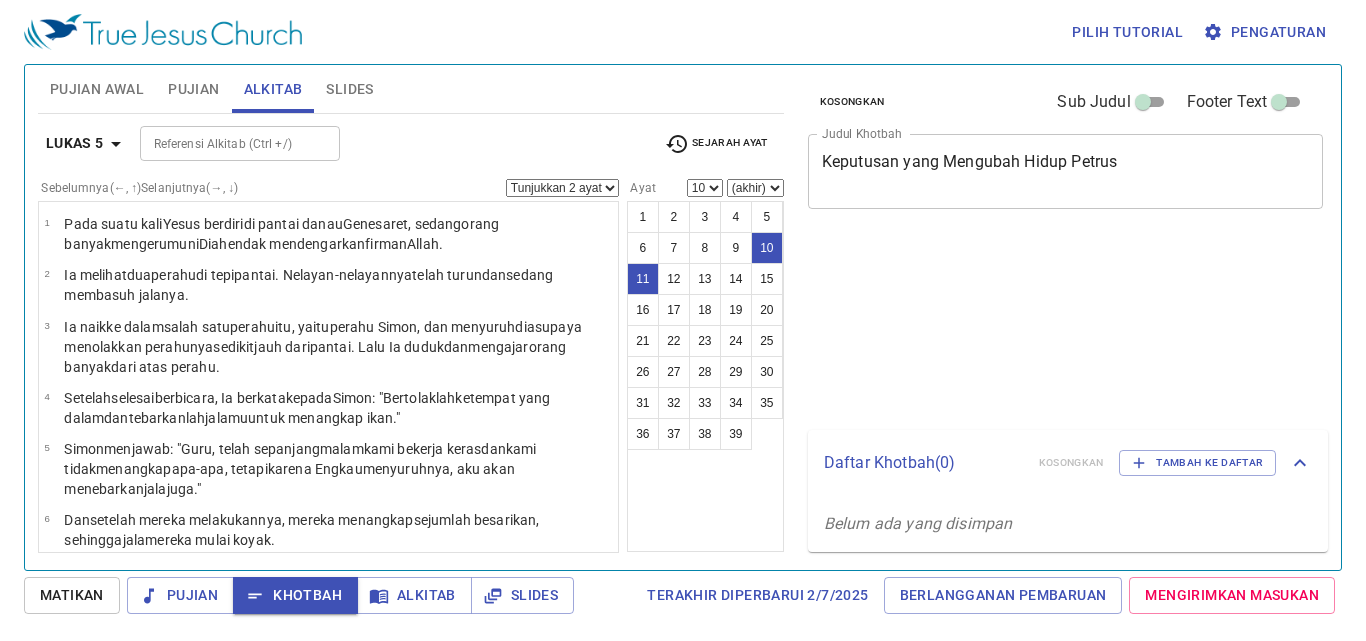 select on "2" 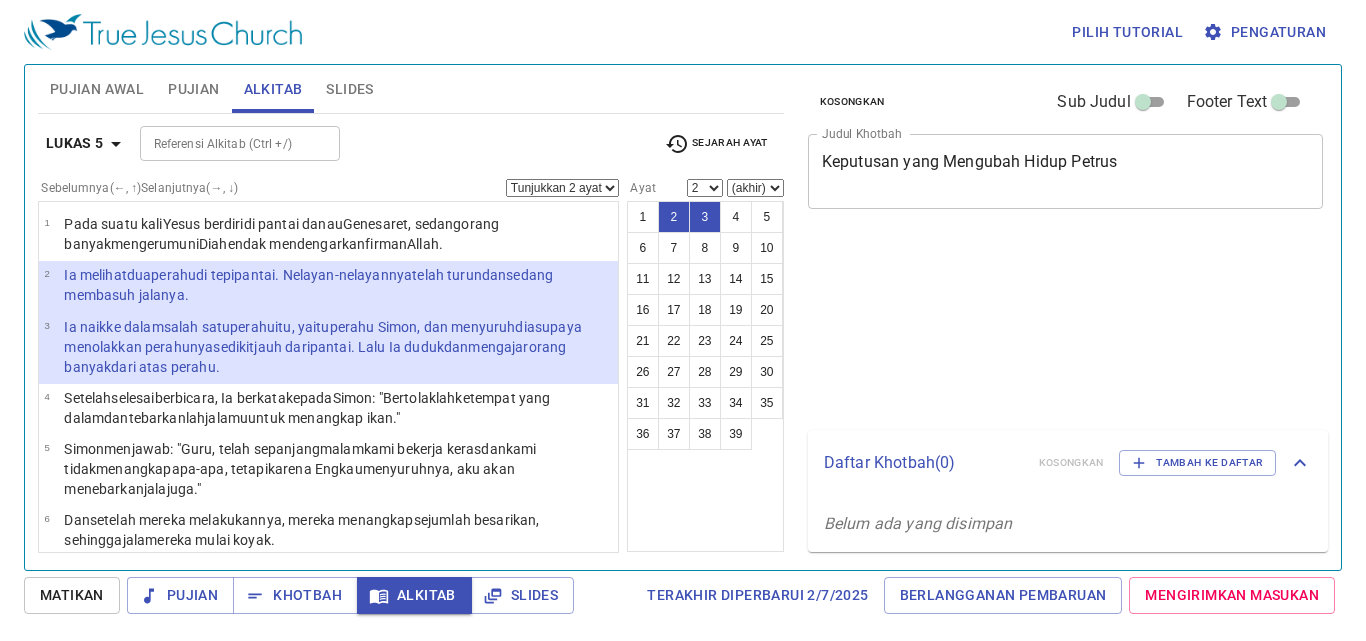 select on "2" 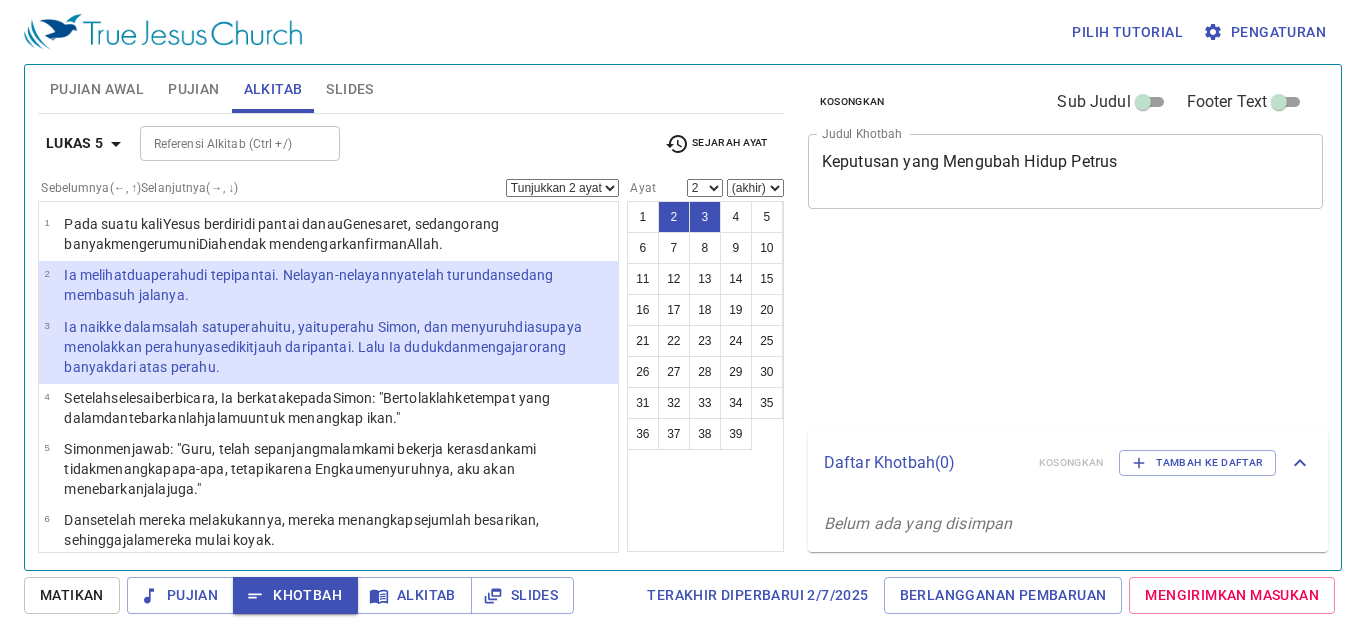 select on "2" 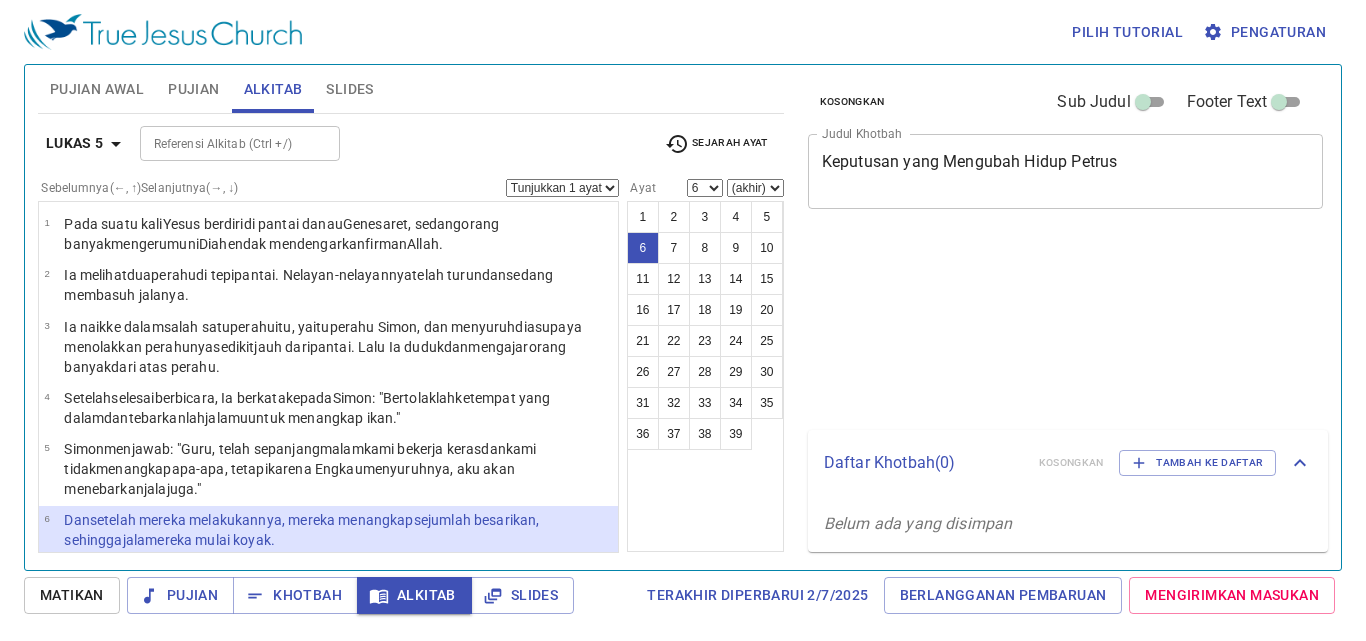 scroll, scrollTop: 0, scrollLeft: 0, axis: both 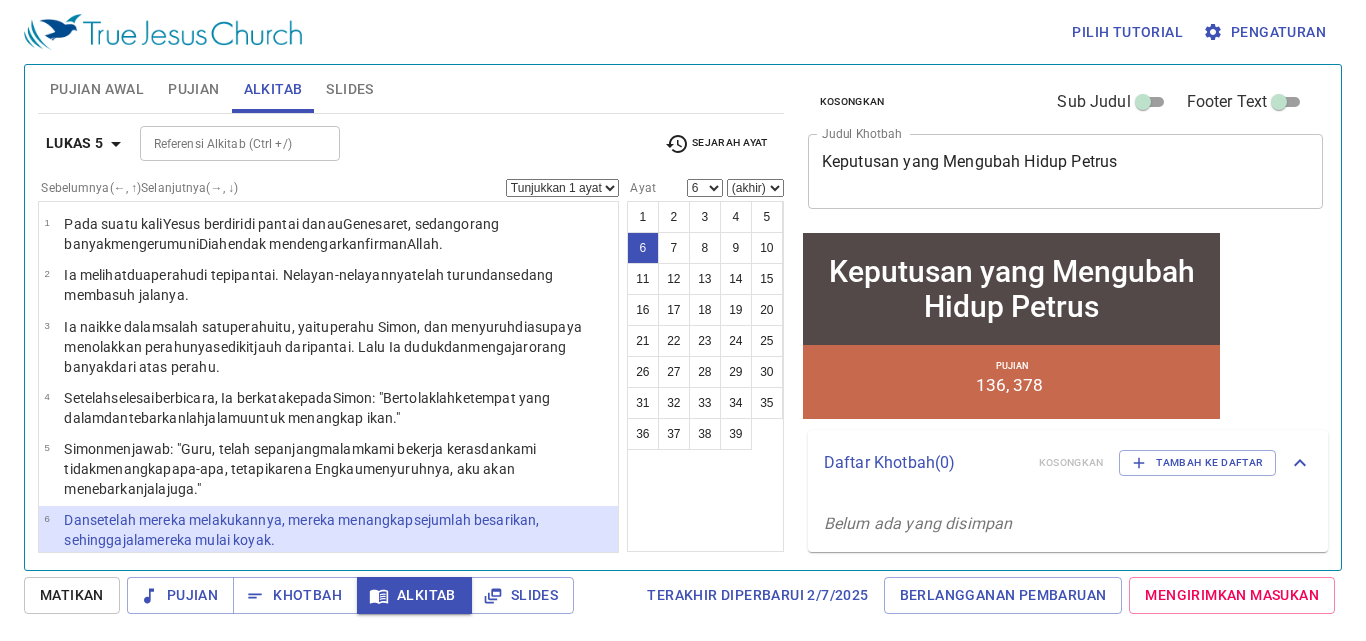 click on "7 Lalu  mereka memberi isyarat  kepada teman-temannya  di  perahu  yang lain  supaya mereka datang  membantunya . Dan  mereka  itu datang , lalu  mereka  bersama-sama mengisi  kedua perahu  itu dengan ikan hingga  hampir tenggelam ." at bounding box center [328, 592] 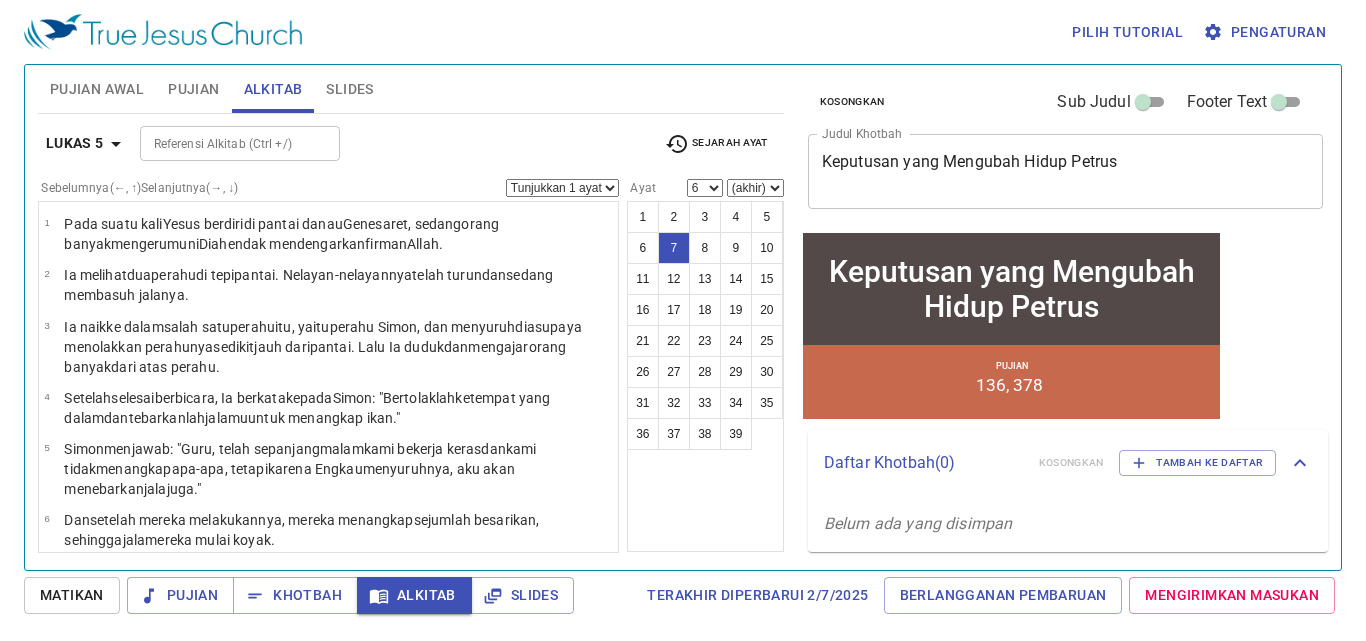 select on "7" 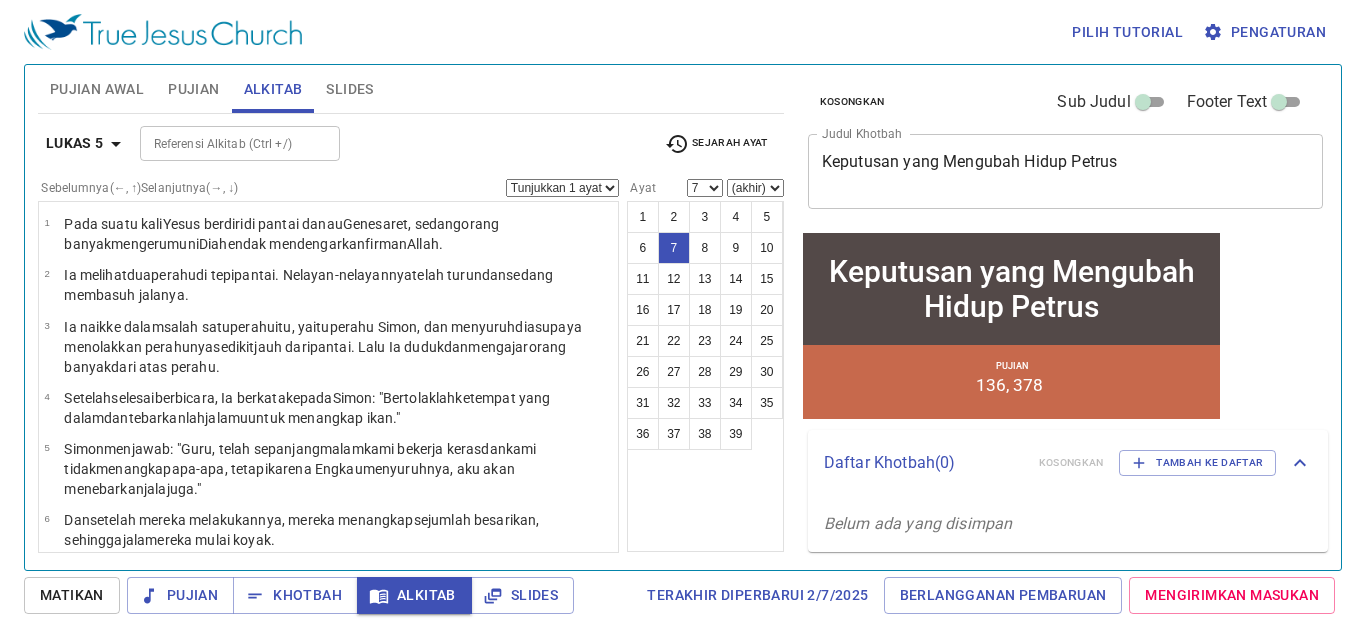 scroll, scrollTop: 100, scrollLeft: 0, axis: vertical 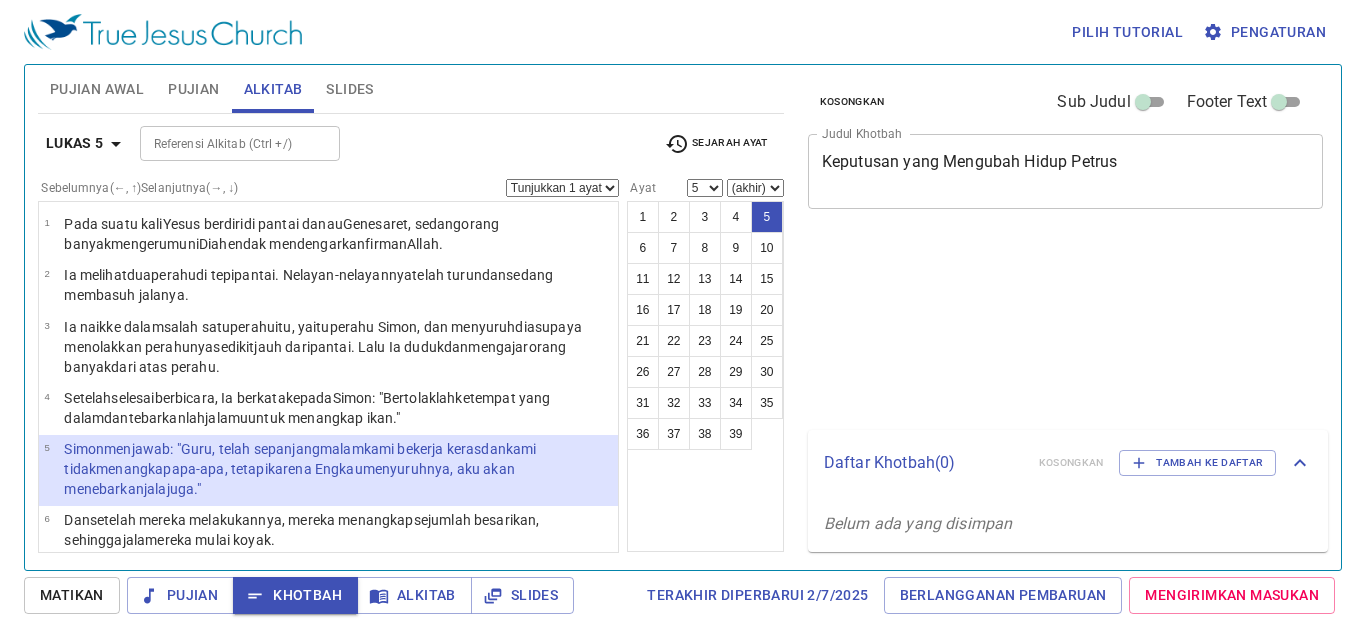select on "5" 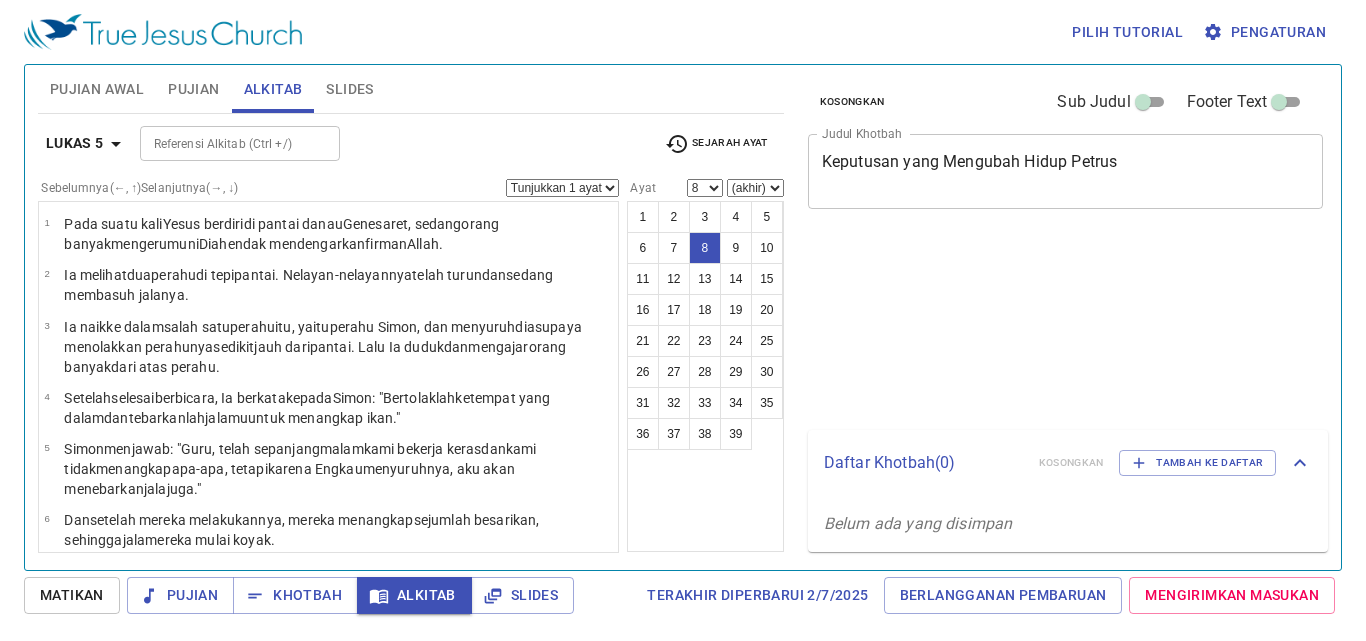 select on "8" 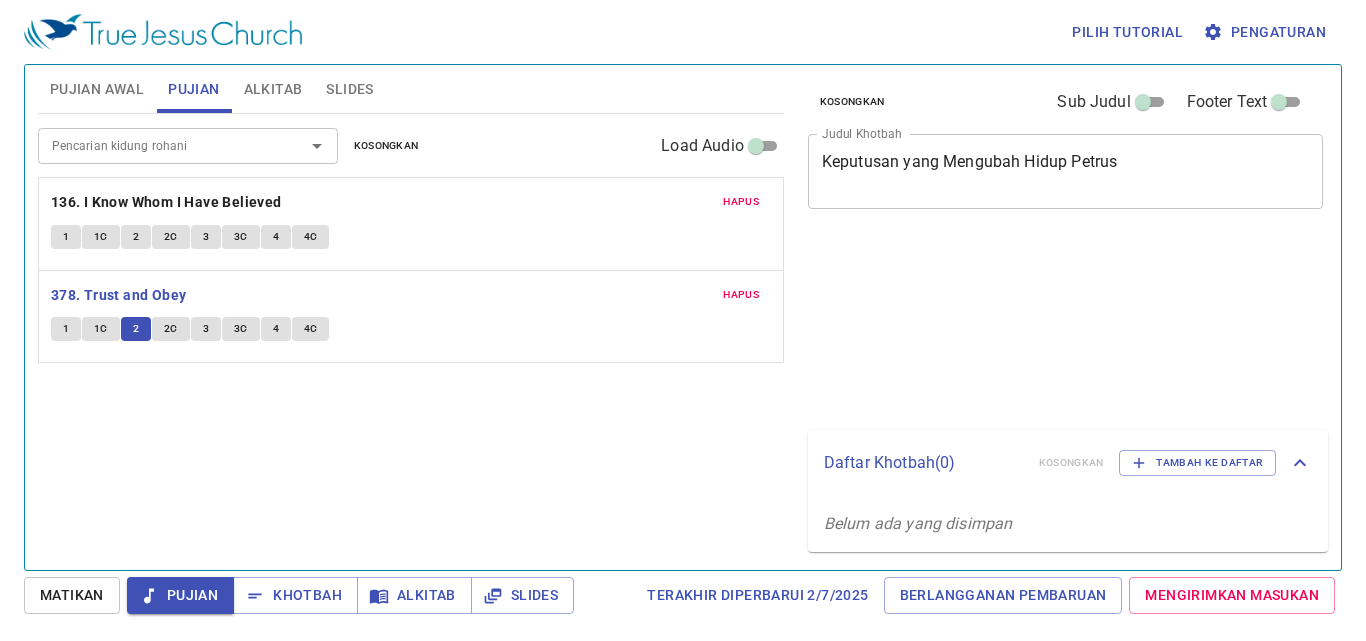 scroll, scrollTop: 0, scrollLeft: 0, axis: both 